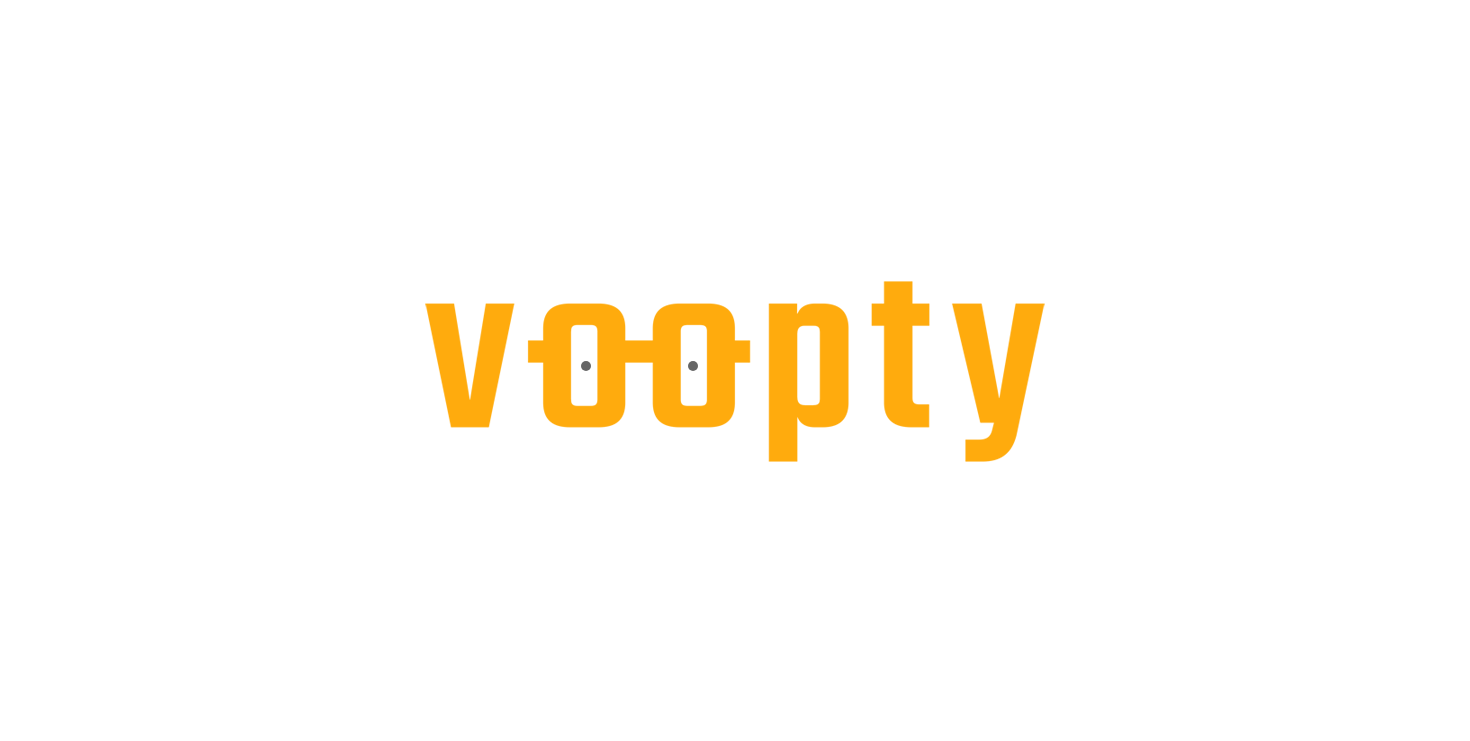 scroll, scrollTop: 0, scrollLeft: 0, axis: both 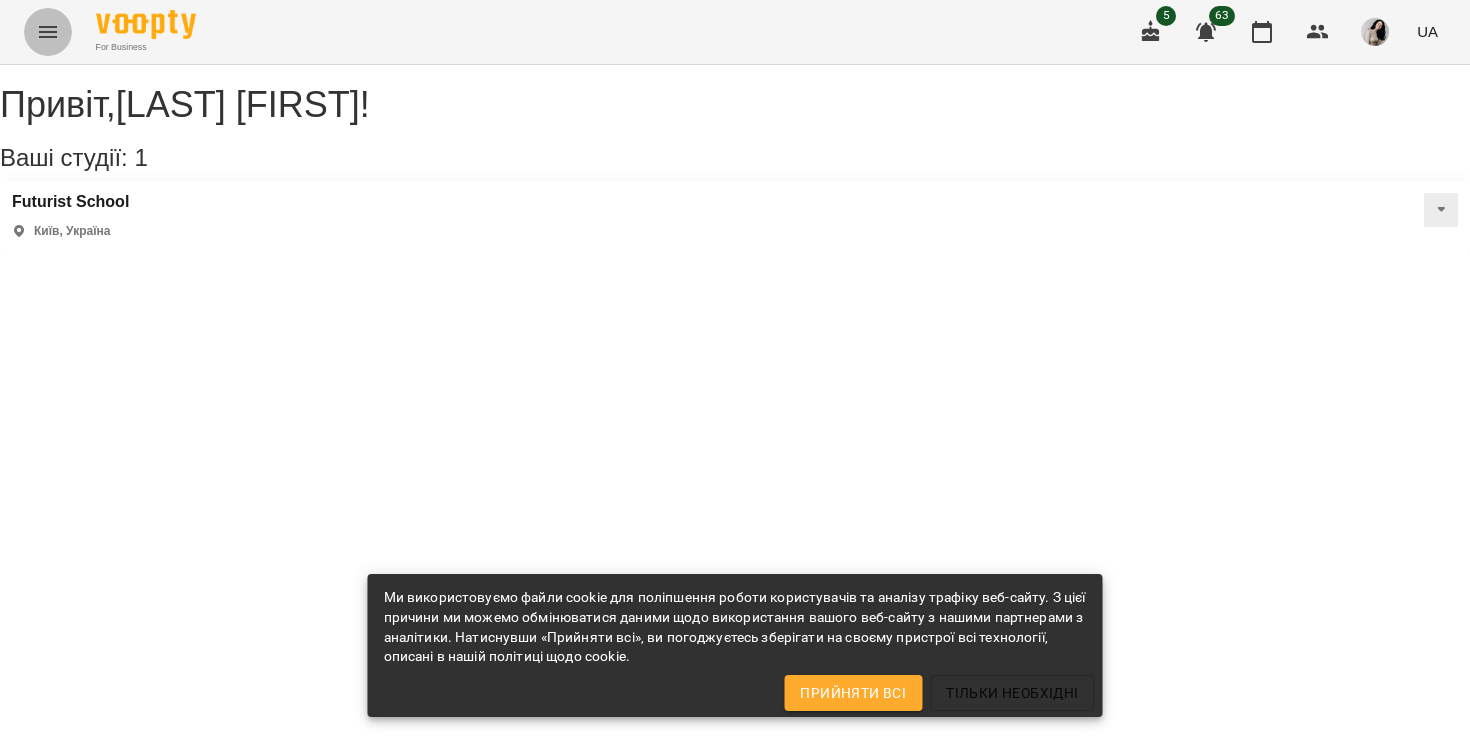click 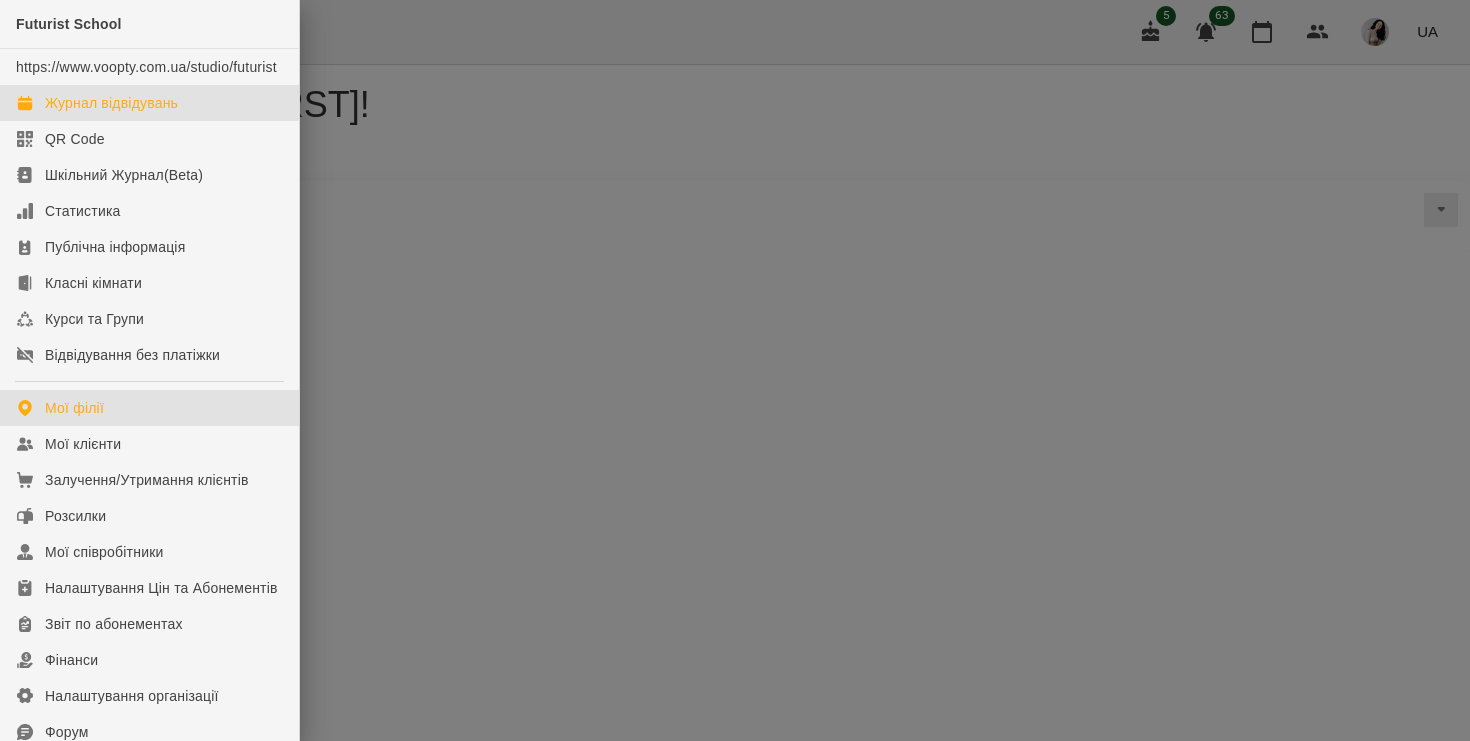 click on "Журнал відвідувань" at bounding box center [111, 103] 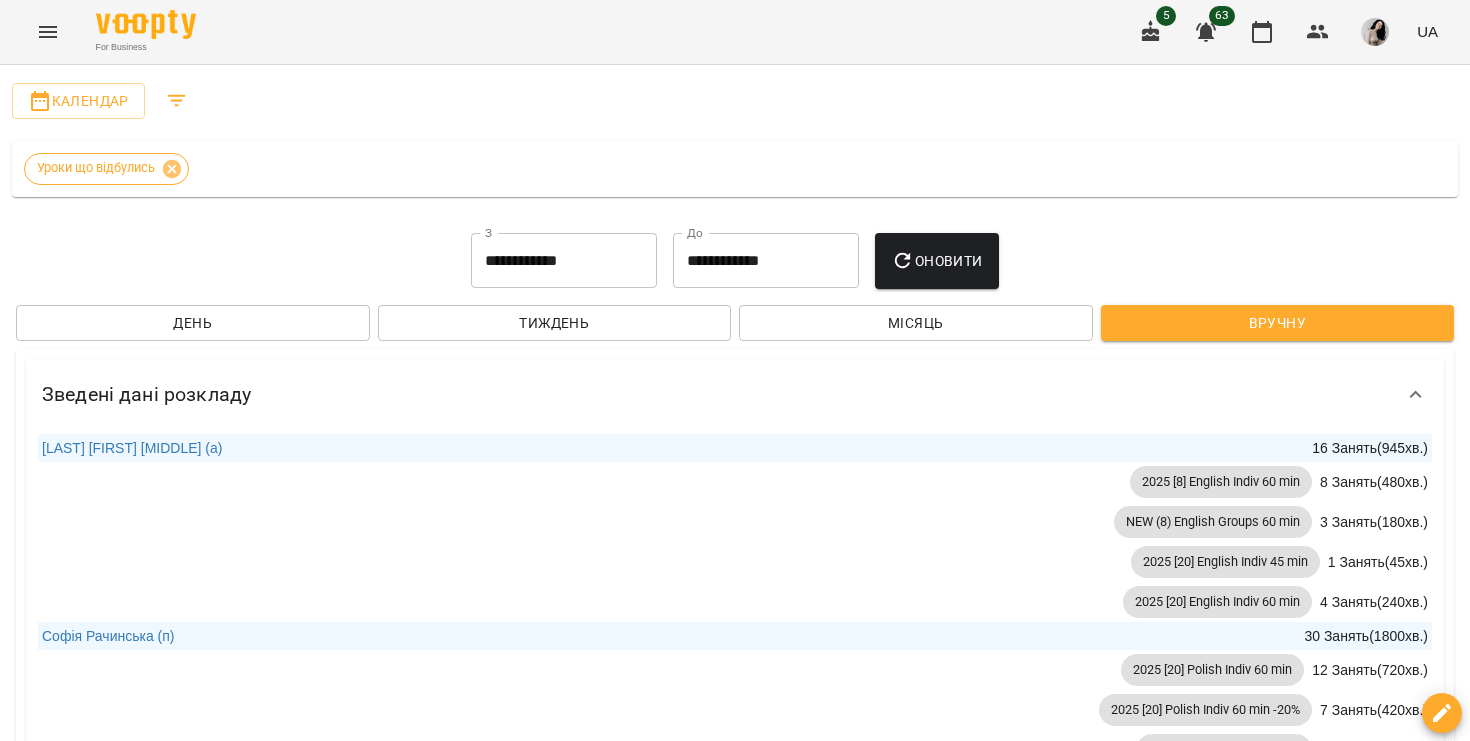 scroll, scrollTop: 0, scrollLeft: 0, axis: both 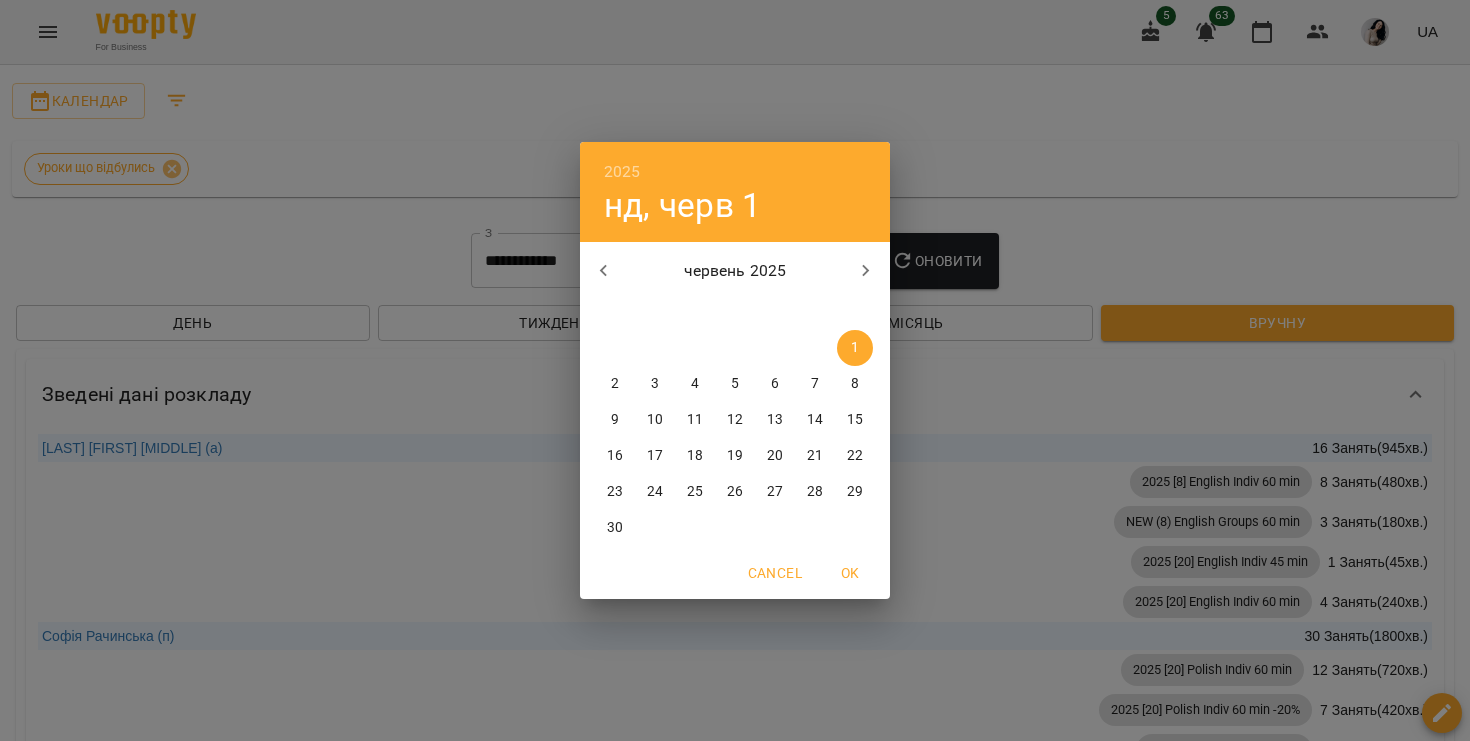 click 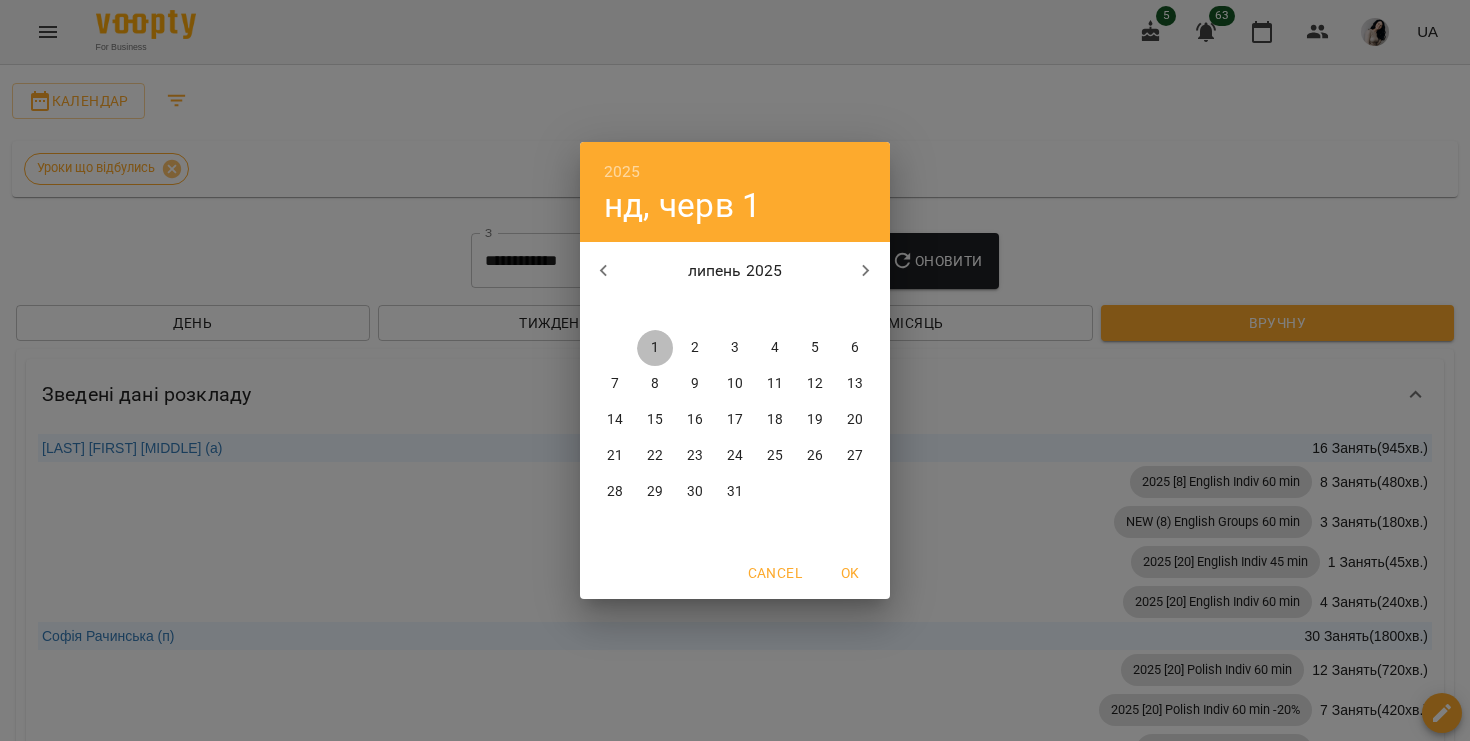 click on "1" at bounding box center [655, 348] 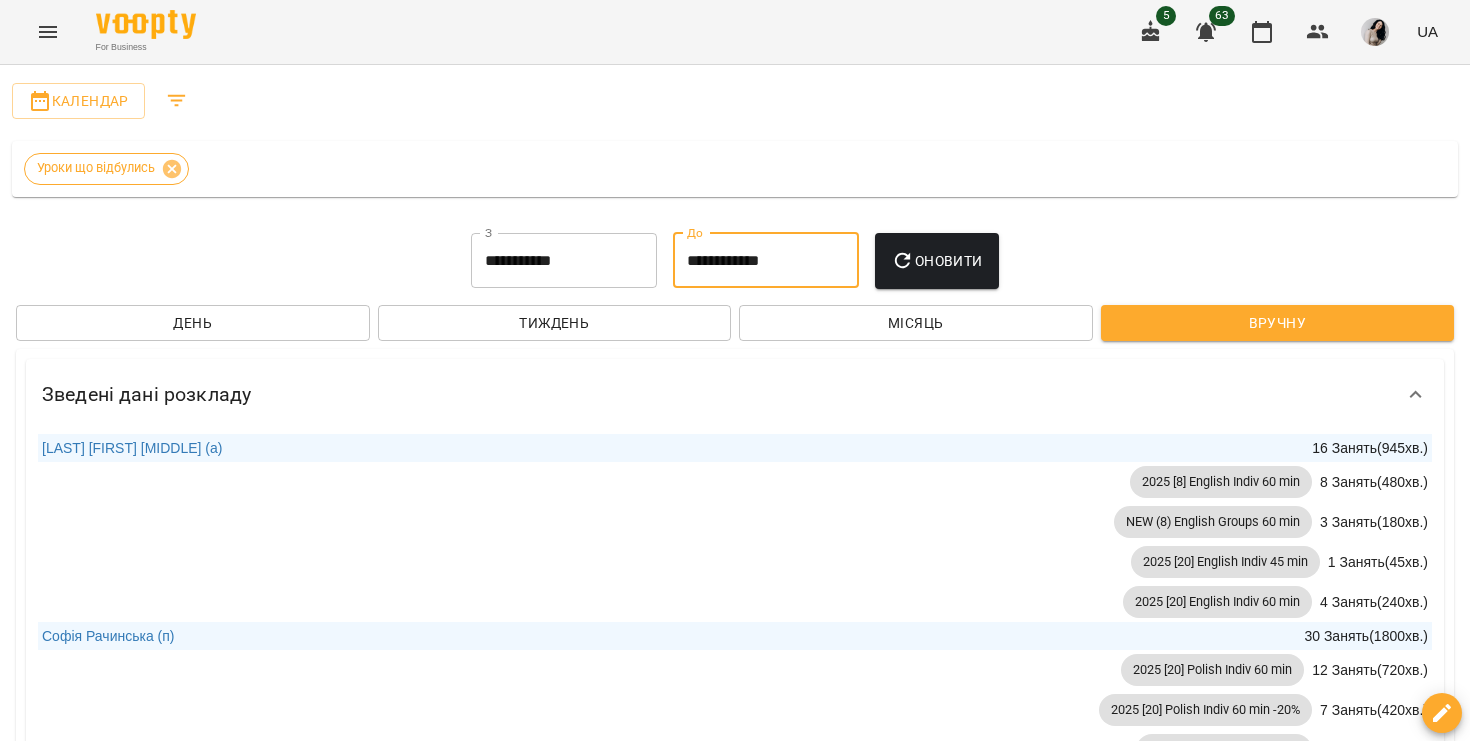 click on "**********" at bounding box center (766, 261) 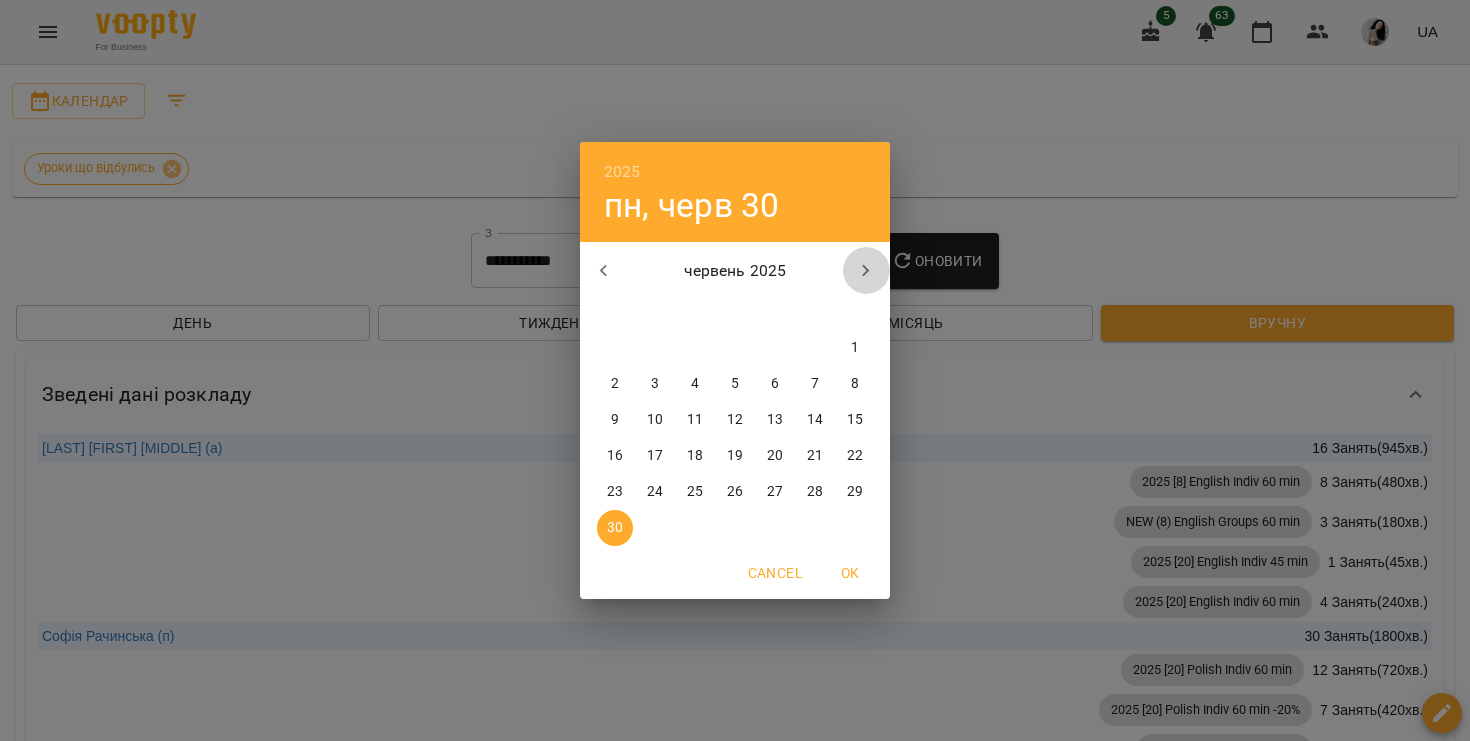 click 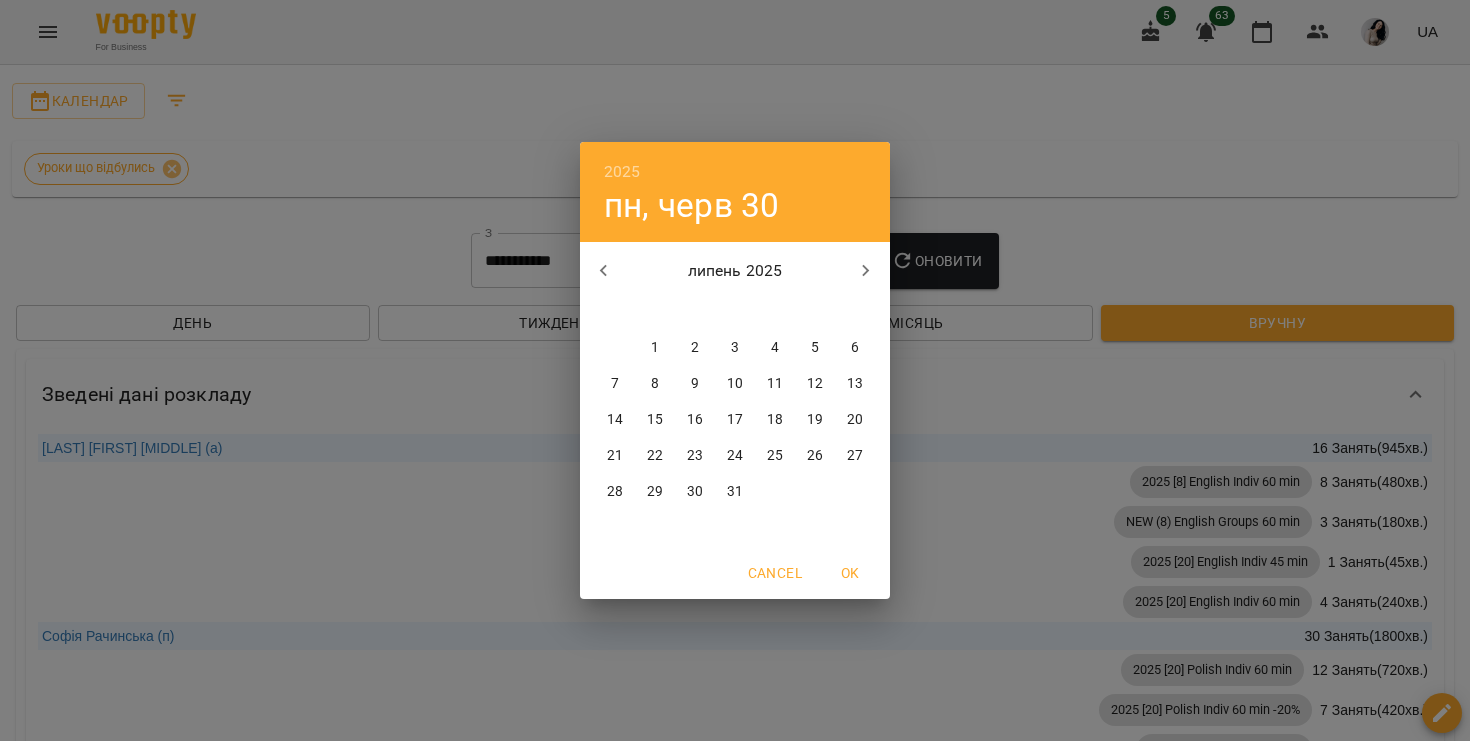 click on "31" at bounding box center (735, 492) 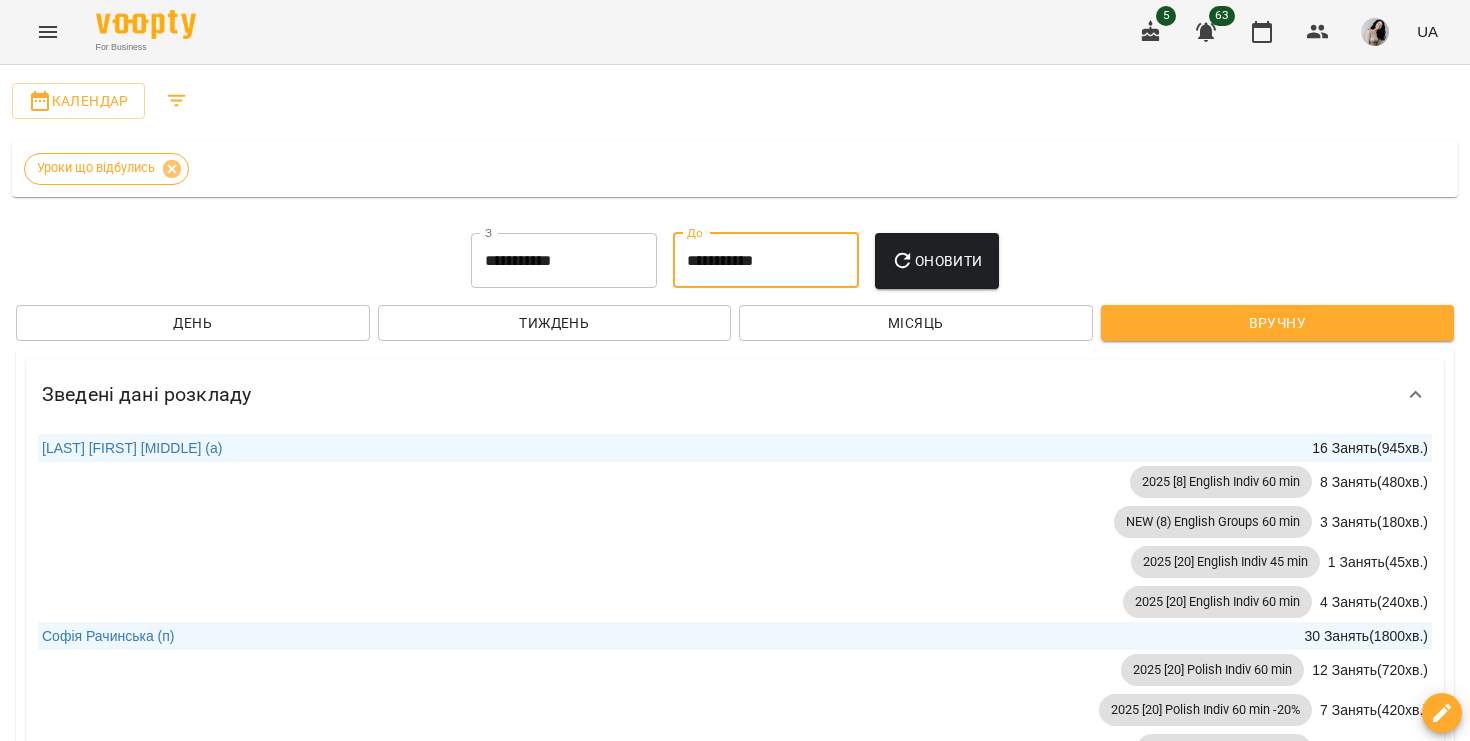 click on "Оновити" at bounding box center [936, 261] 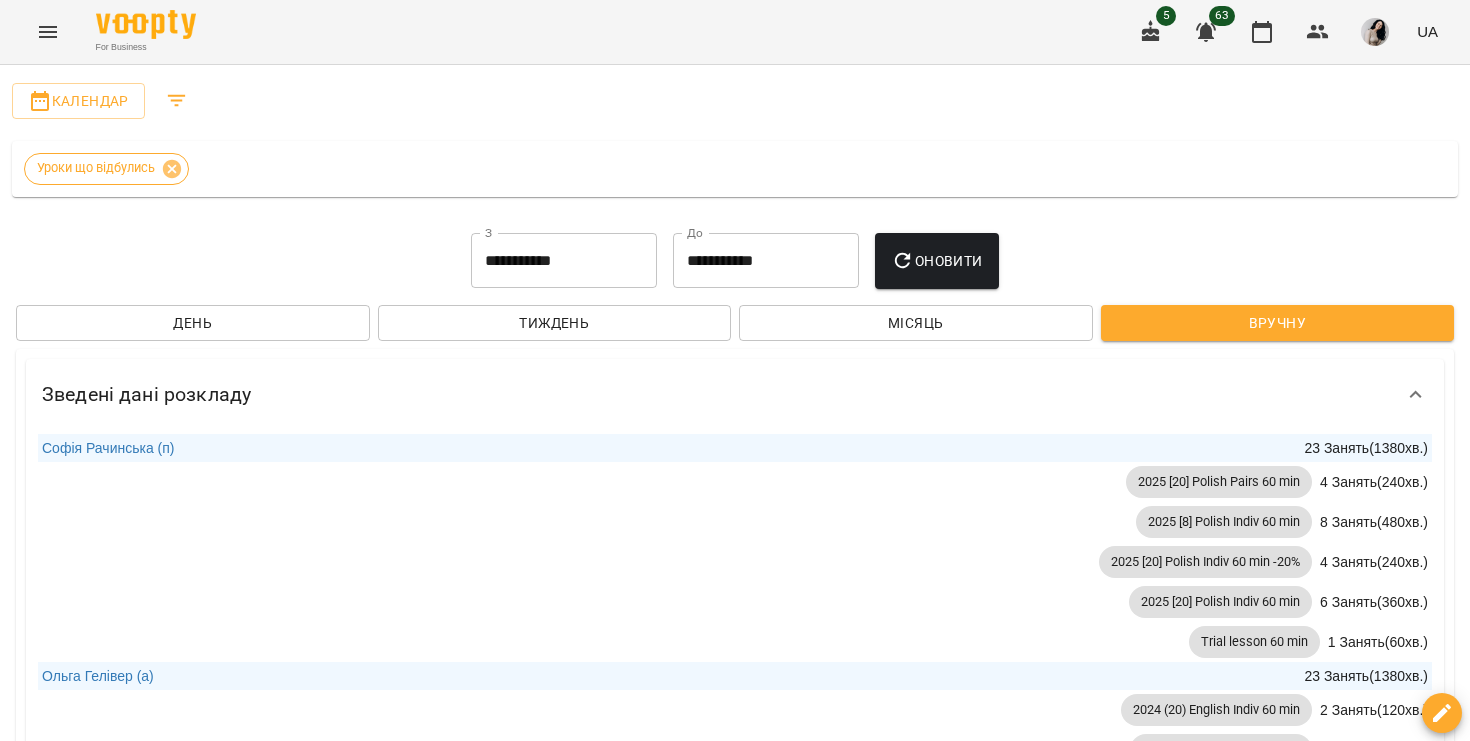 scroll, scrollTop: 19215, scrollLeft: 0, axis: vertical 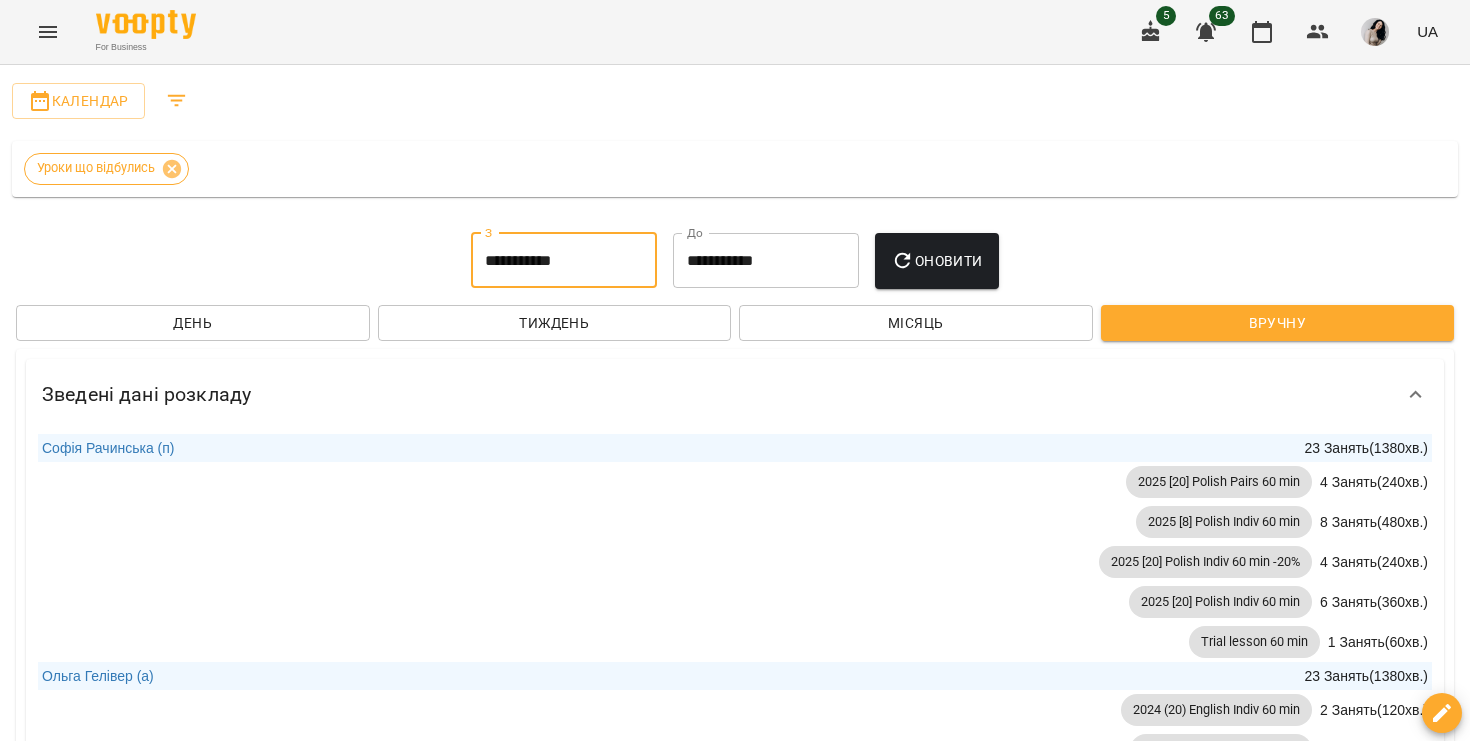 click on "**********" at bounding box center (564, 261) 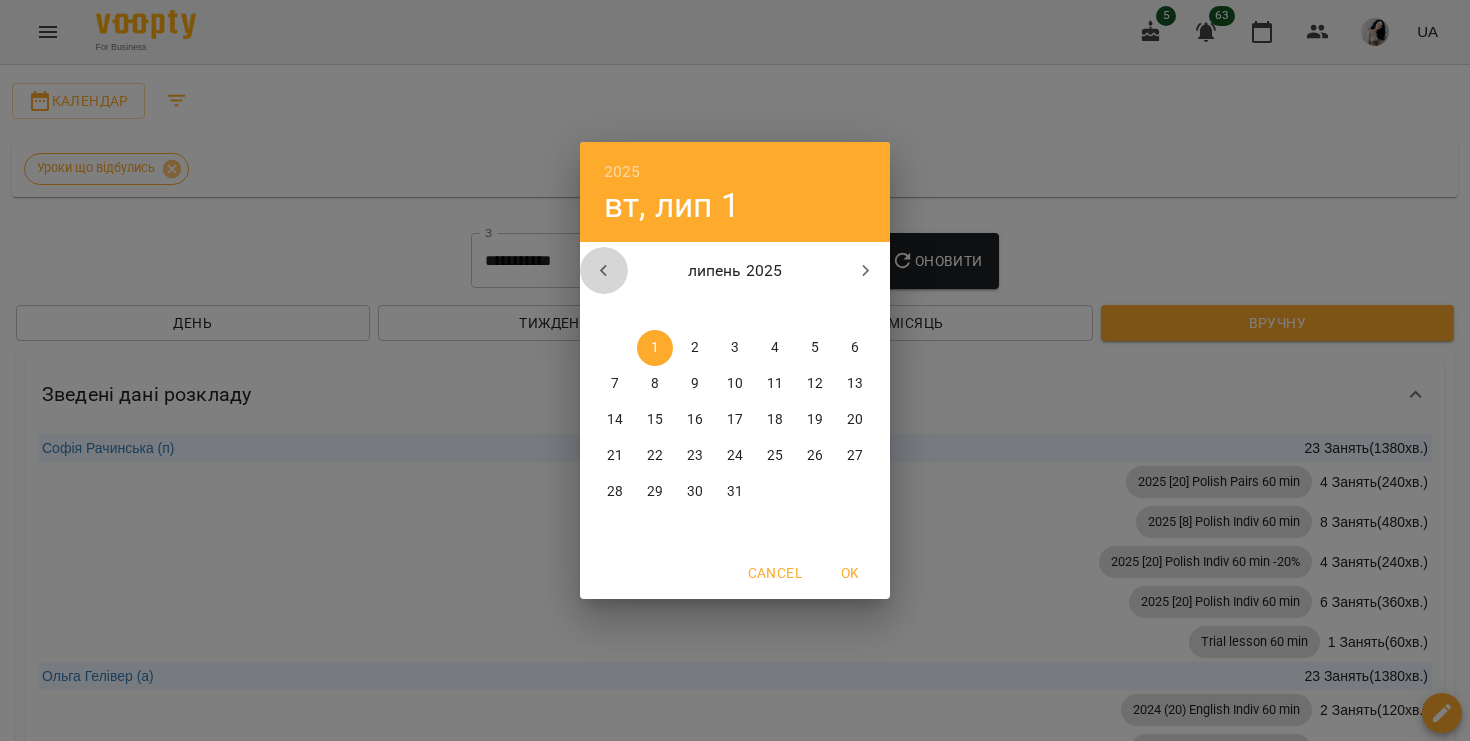 click 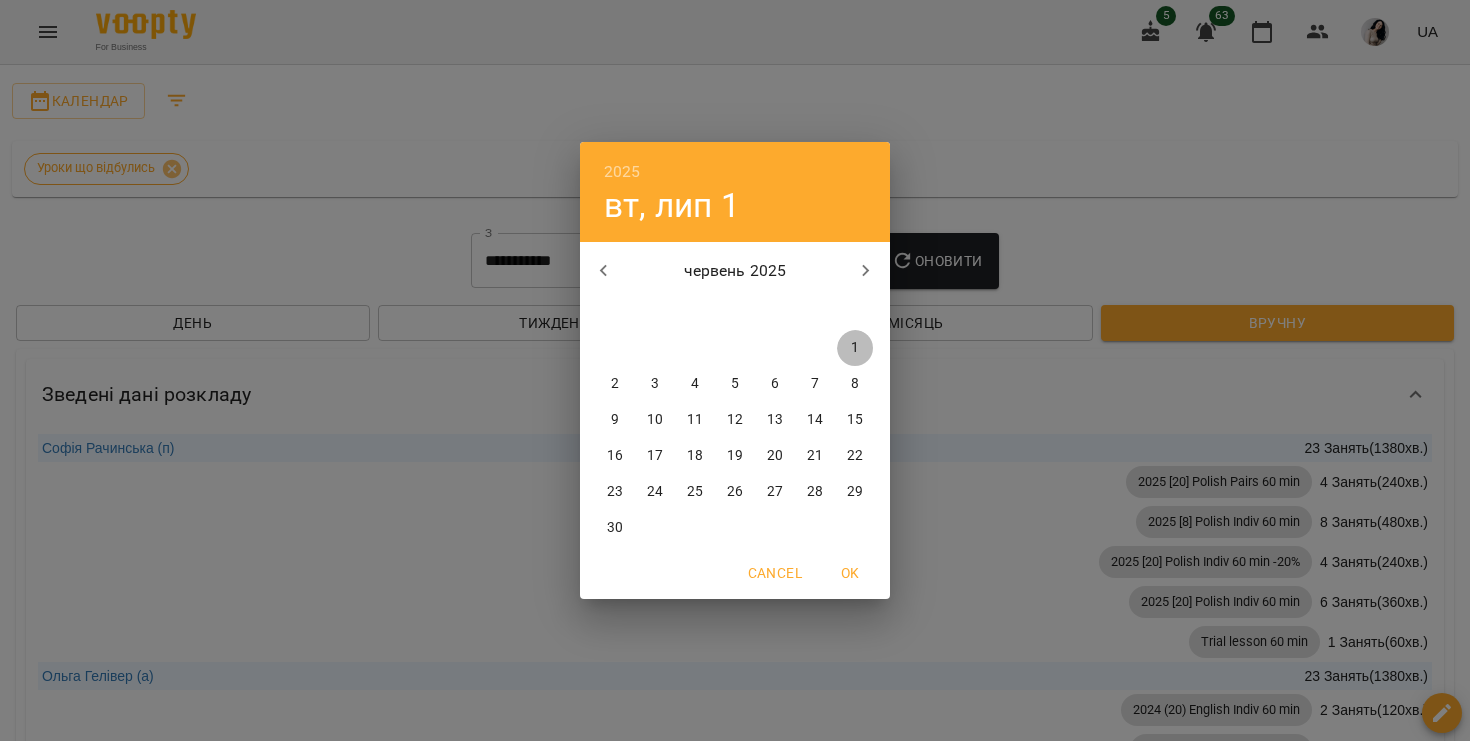 click on "1" at bounding box center (855, 348) 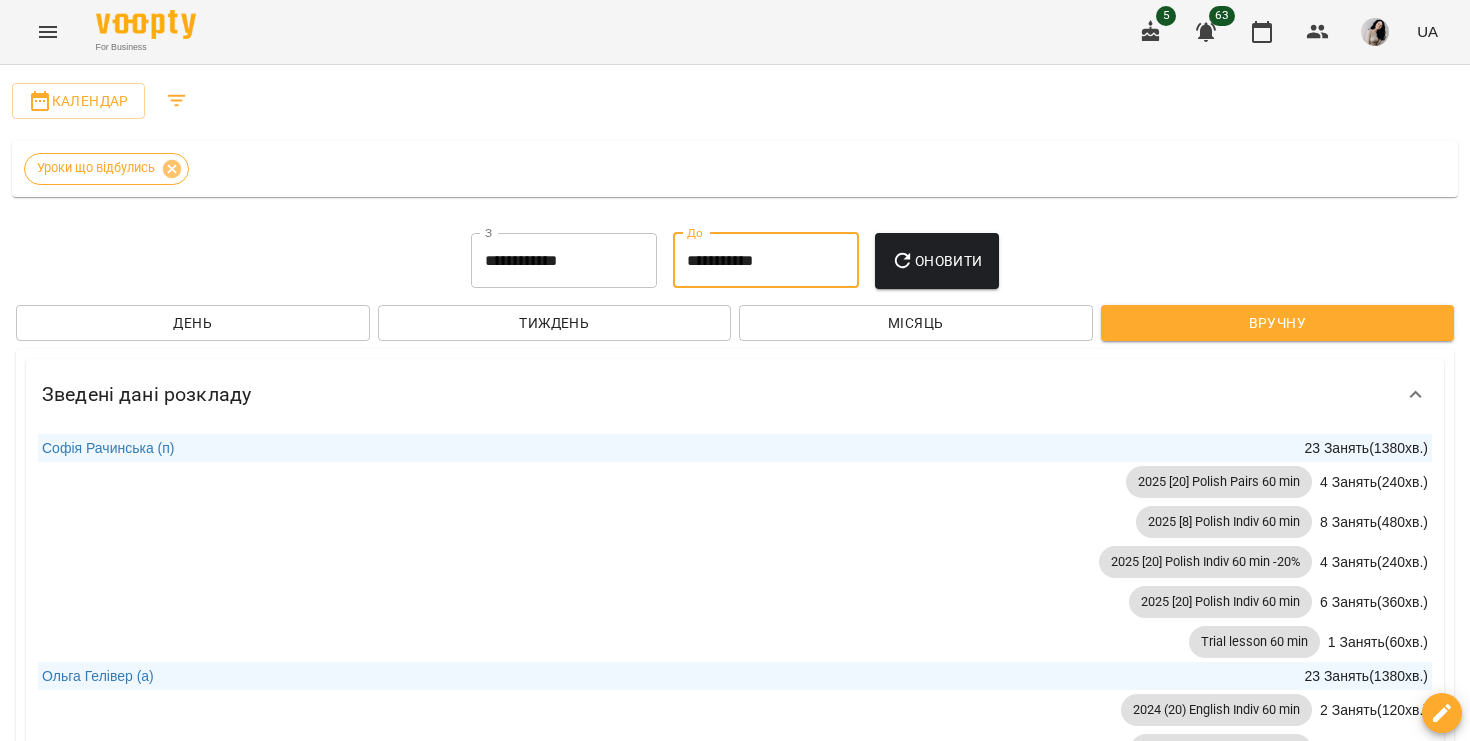 click on "**********" at bounding box center (766, 261) 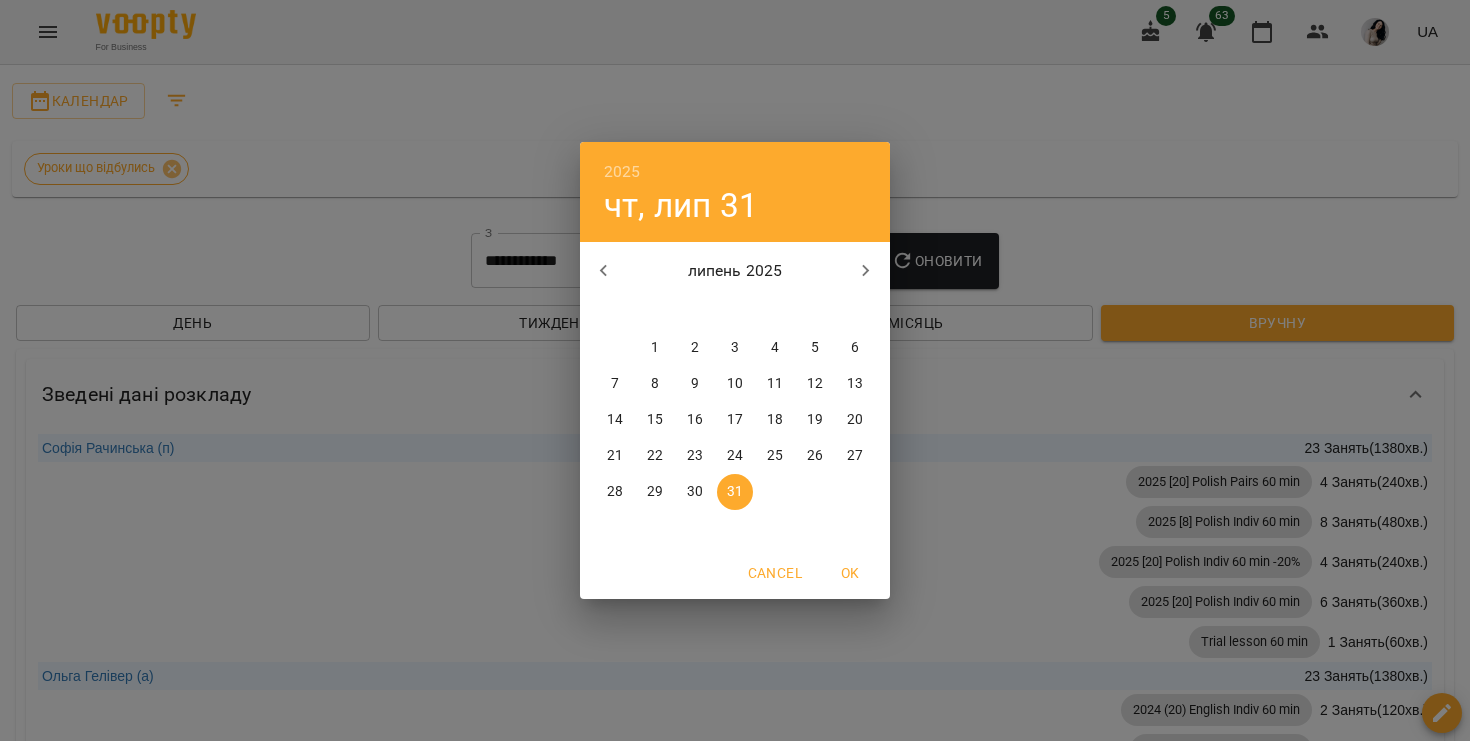 click 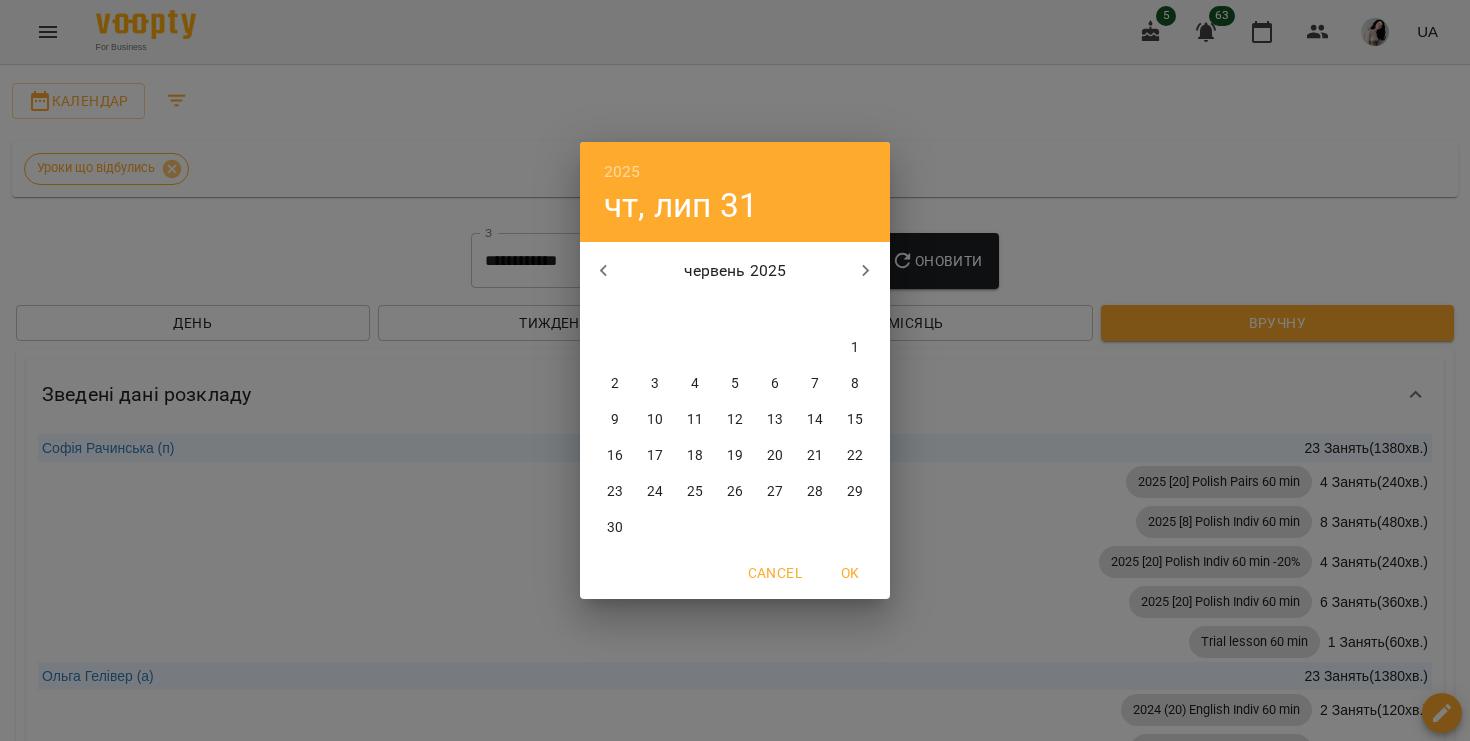 click on "30" at bounding box center (615, 528) 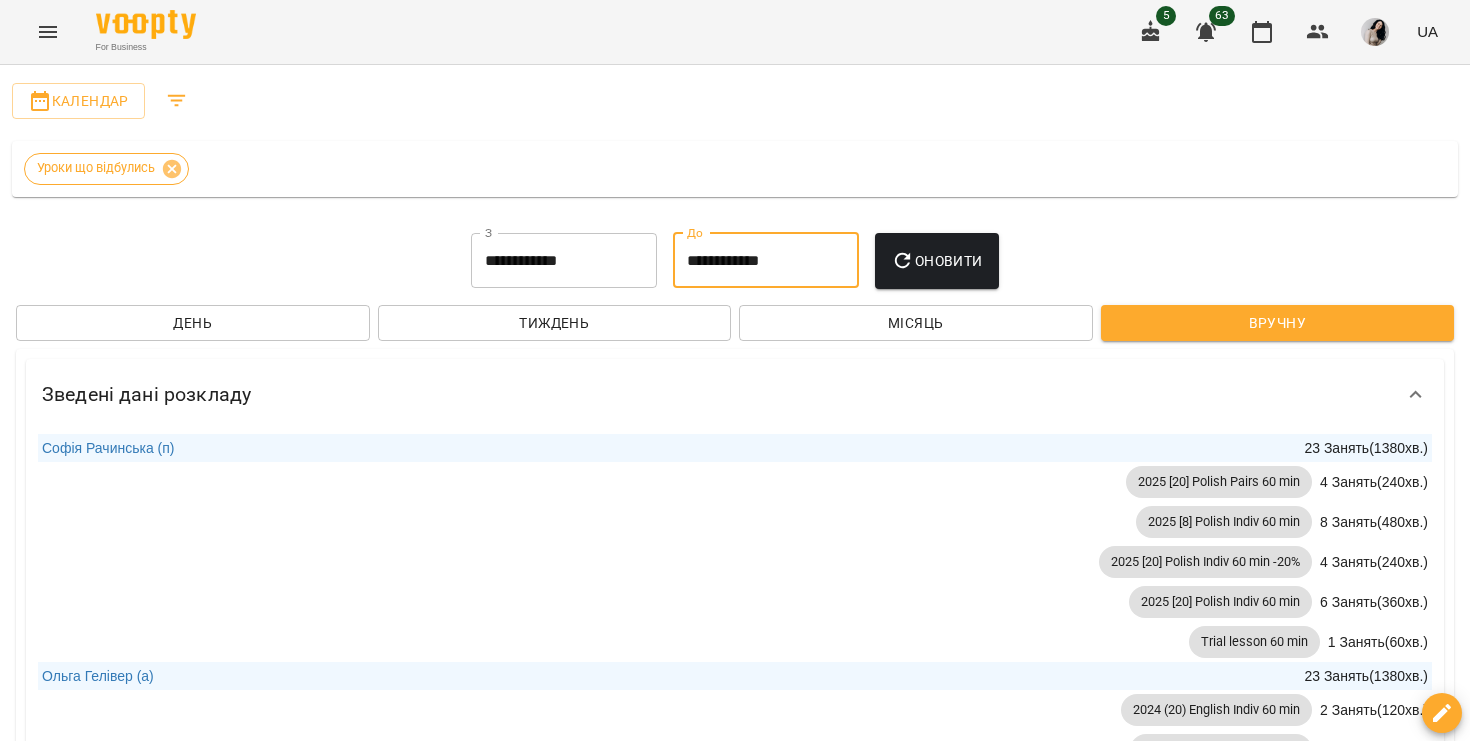 click on "Оновити" at bounding box center (936, 261) 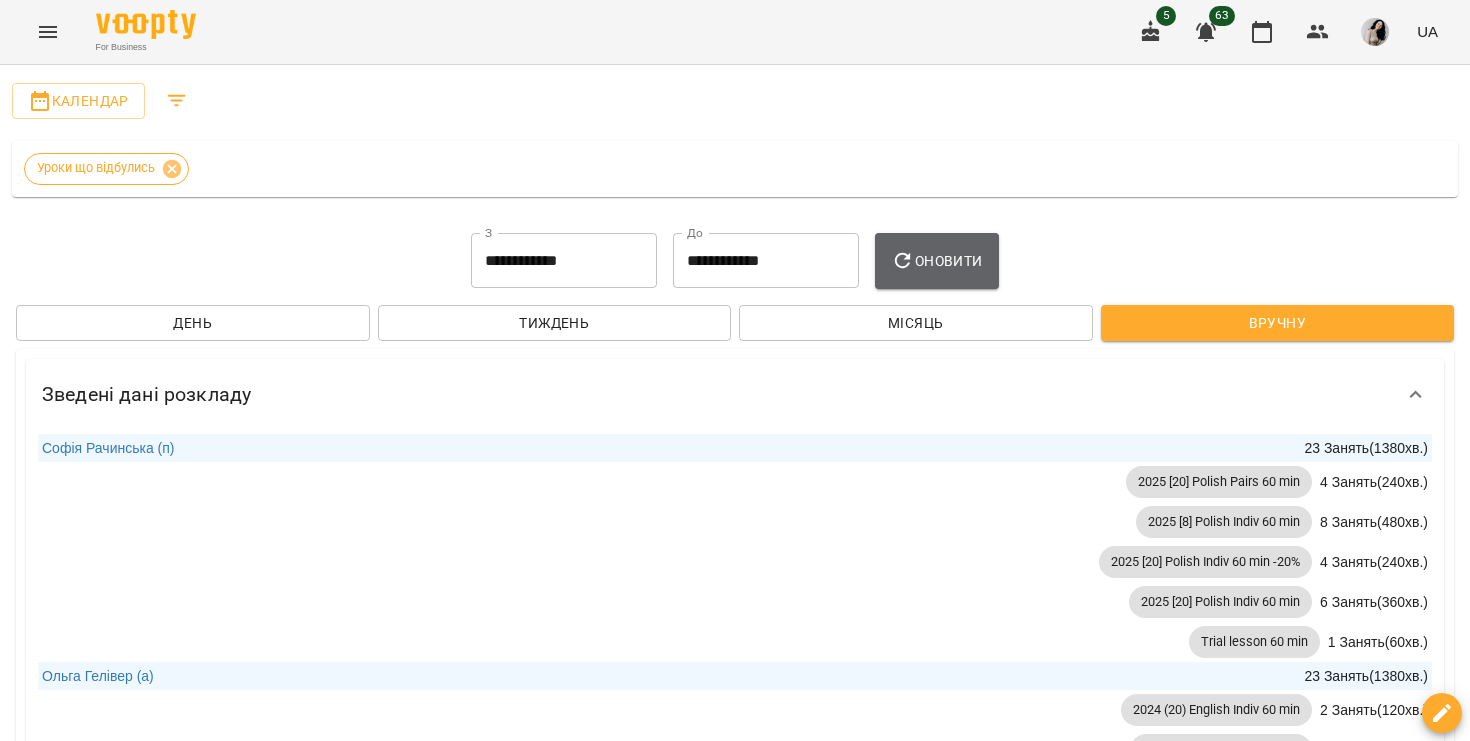 click on "Оновити" at bounding box center (936, 261) 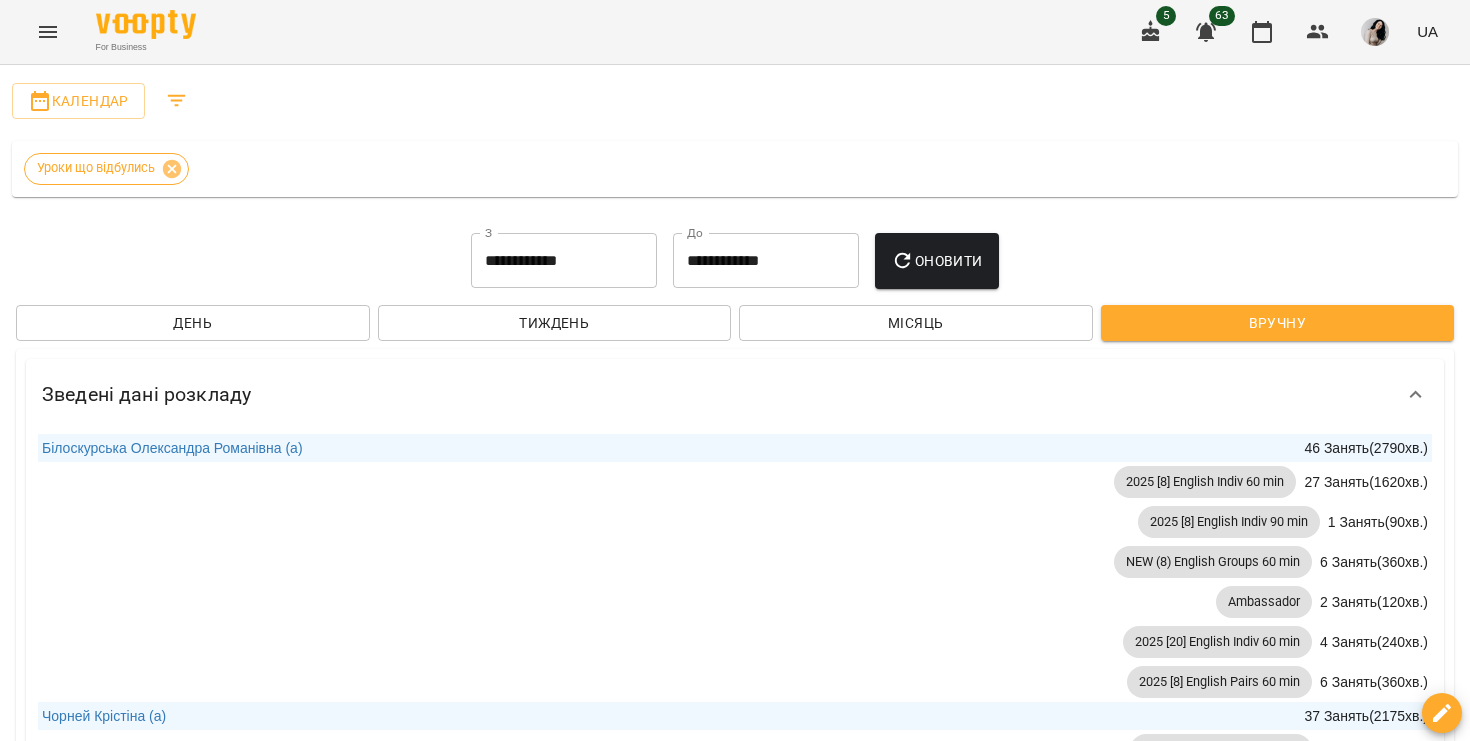scroll, scrollTop: 1484, scrollLeft: 0, axis: vertical 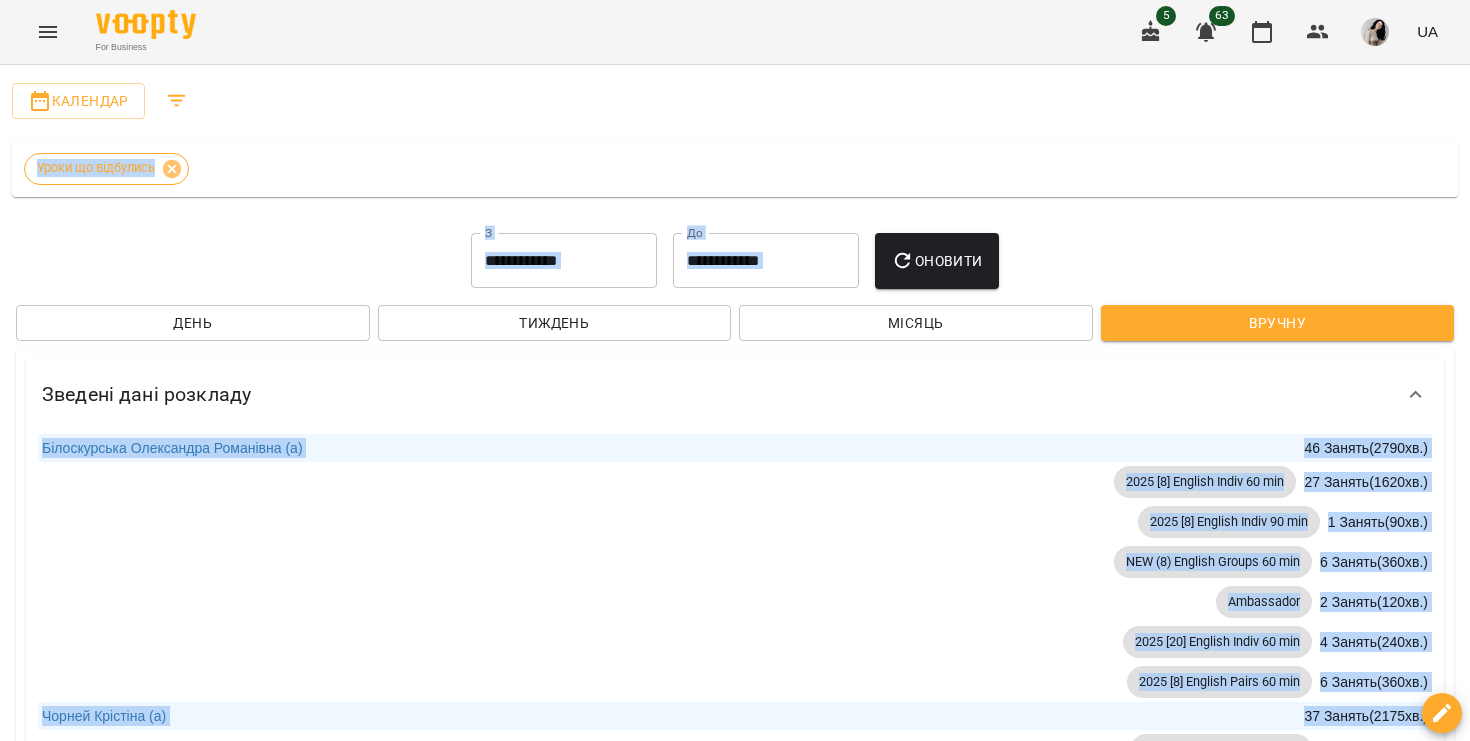 drag, startPoint x: 1462, startPoint y: 39, endPoint x: 1462, endPoint y: -22, distance: 61 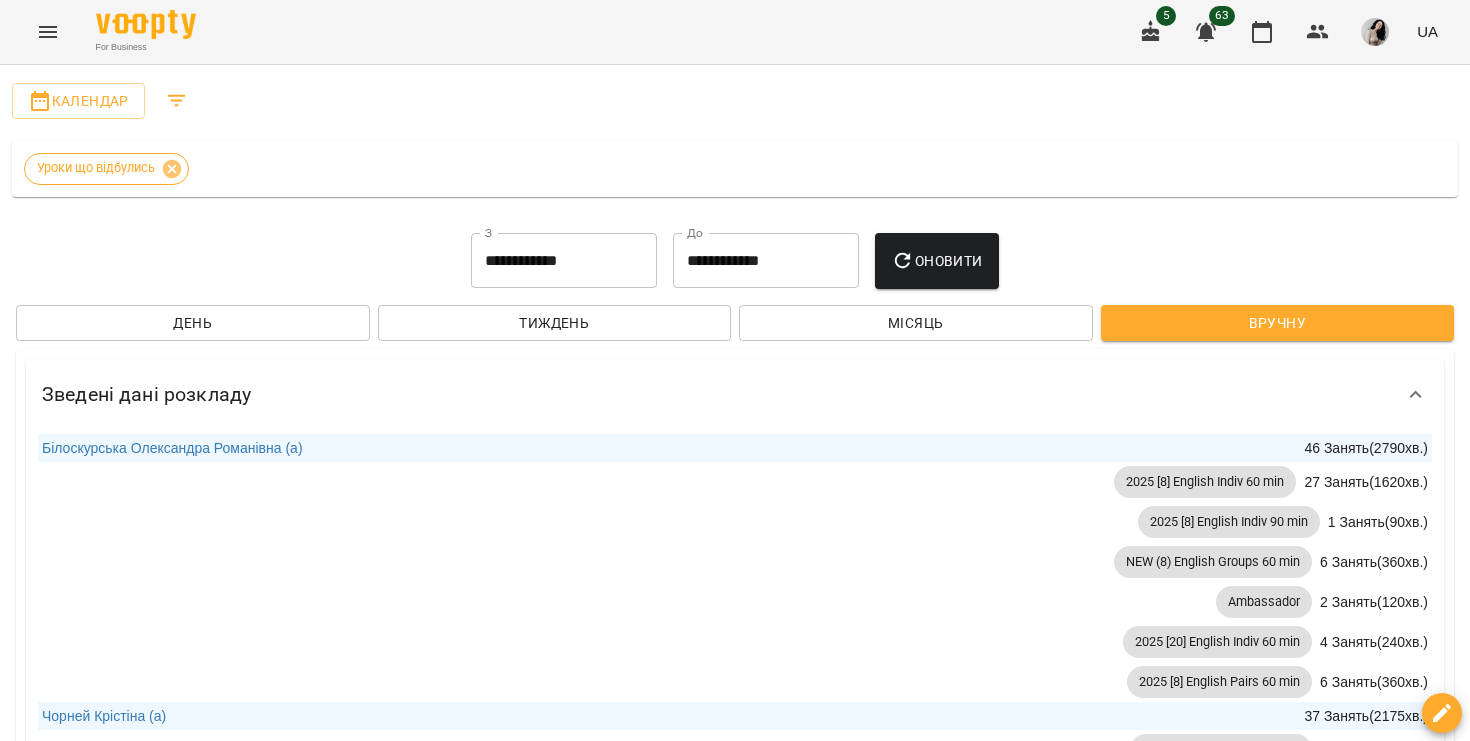 click on "**********" at bounding box center (564, 261) 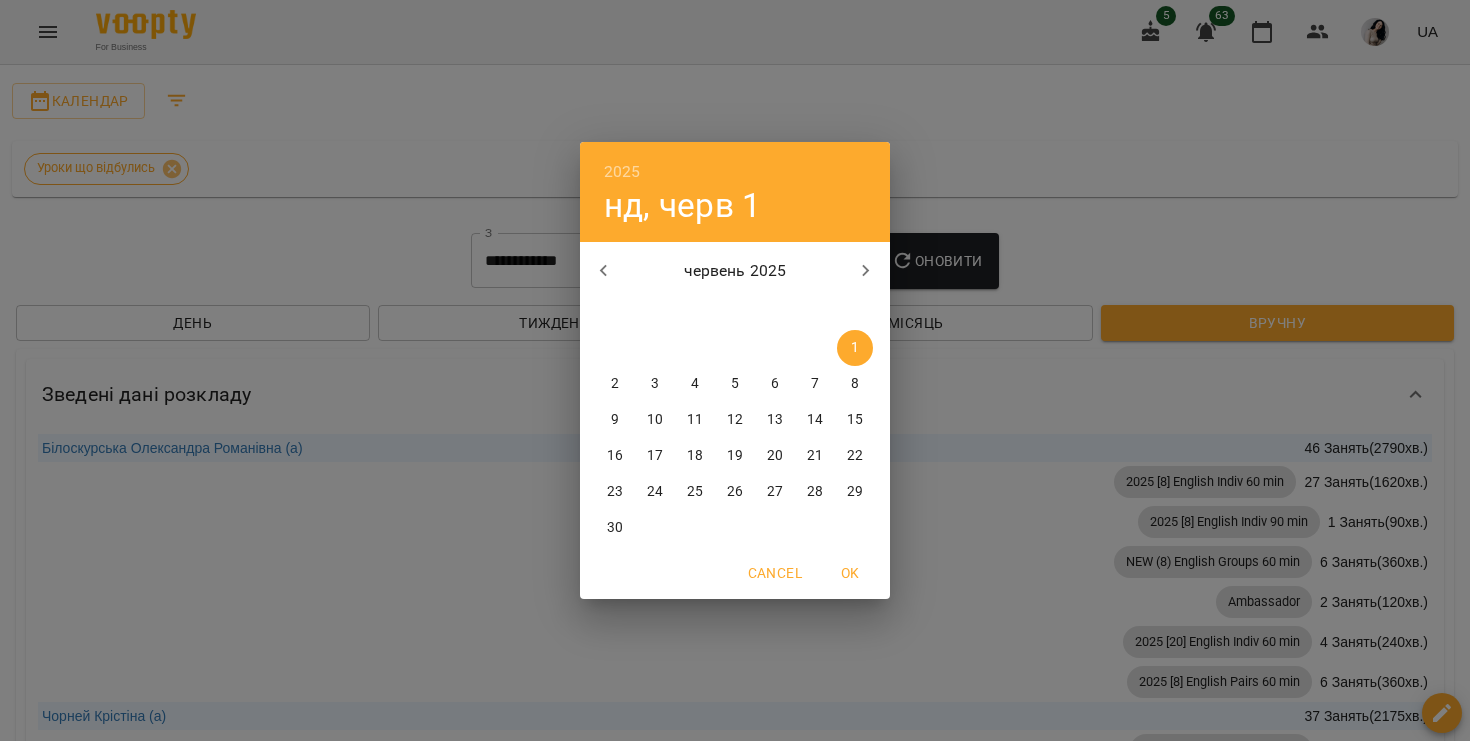 click 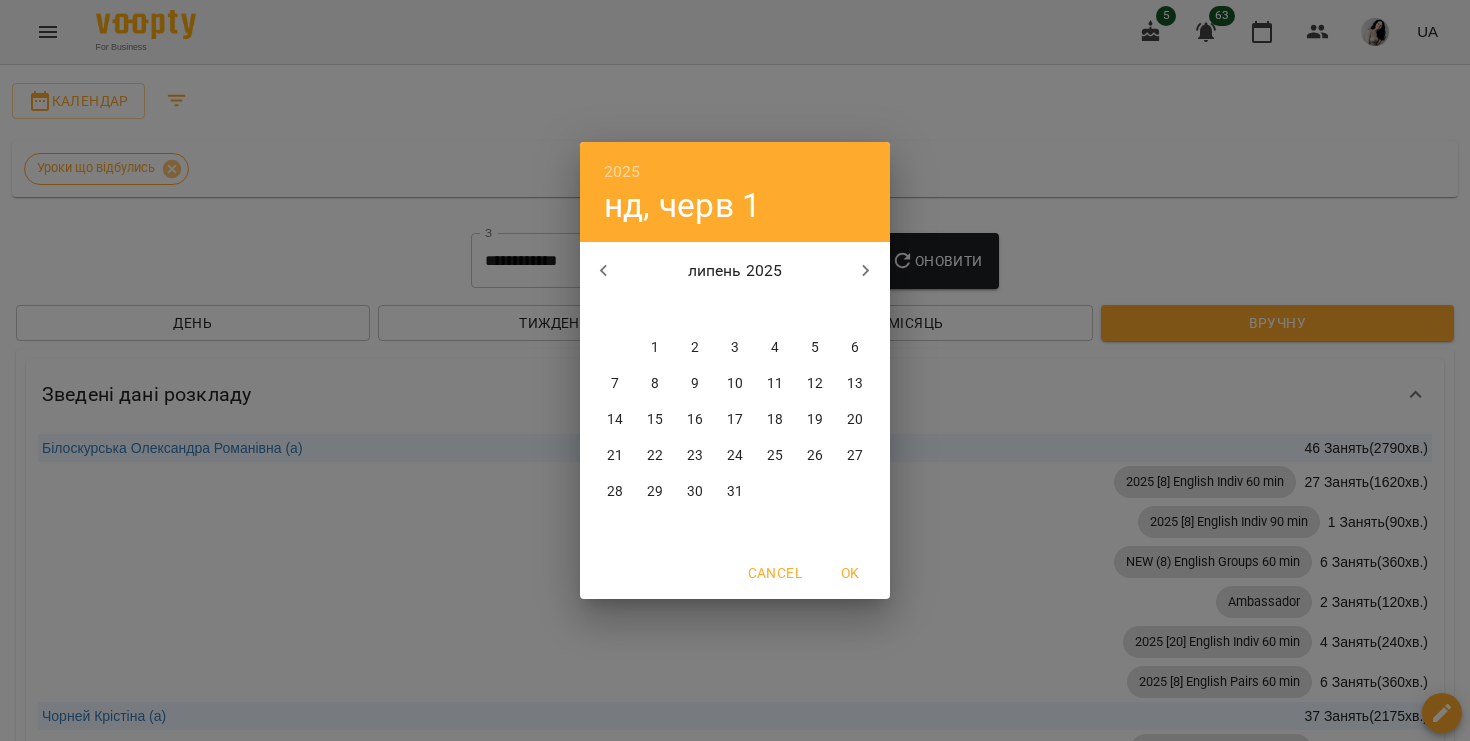 click on "1" at bounding box center [655, 348] 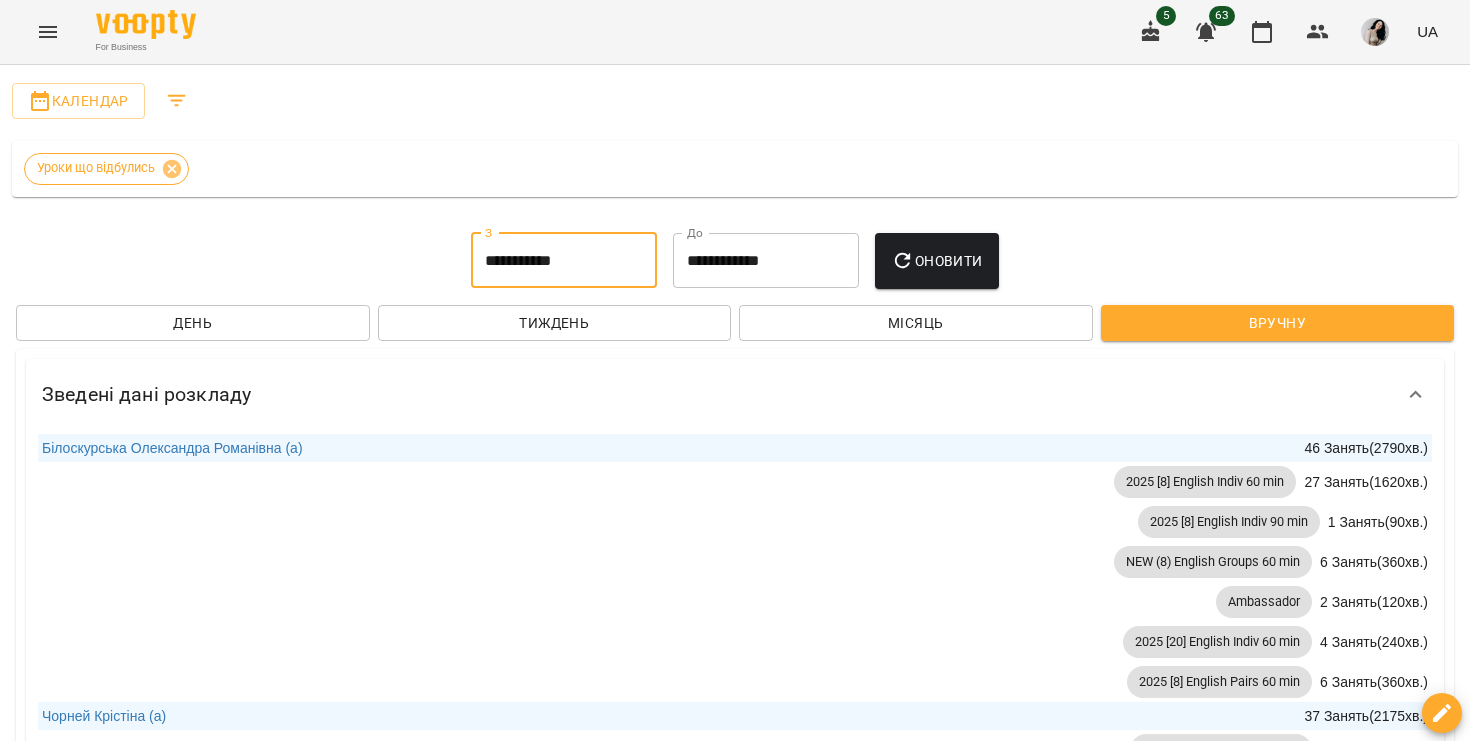 click on "**********" at bounding box center [766, 261] 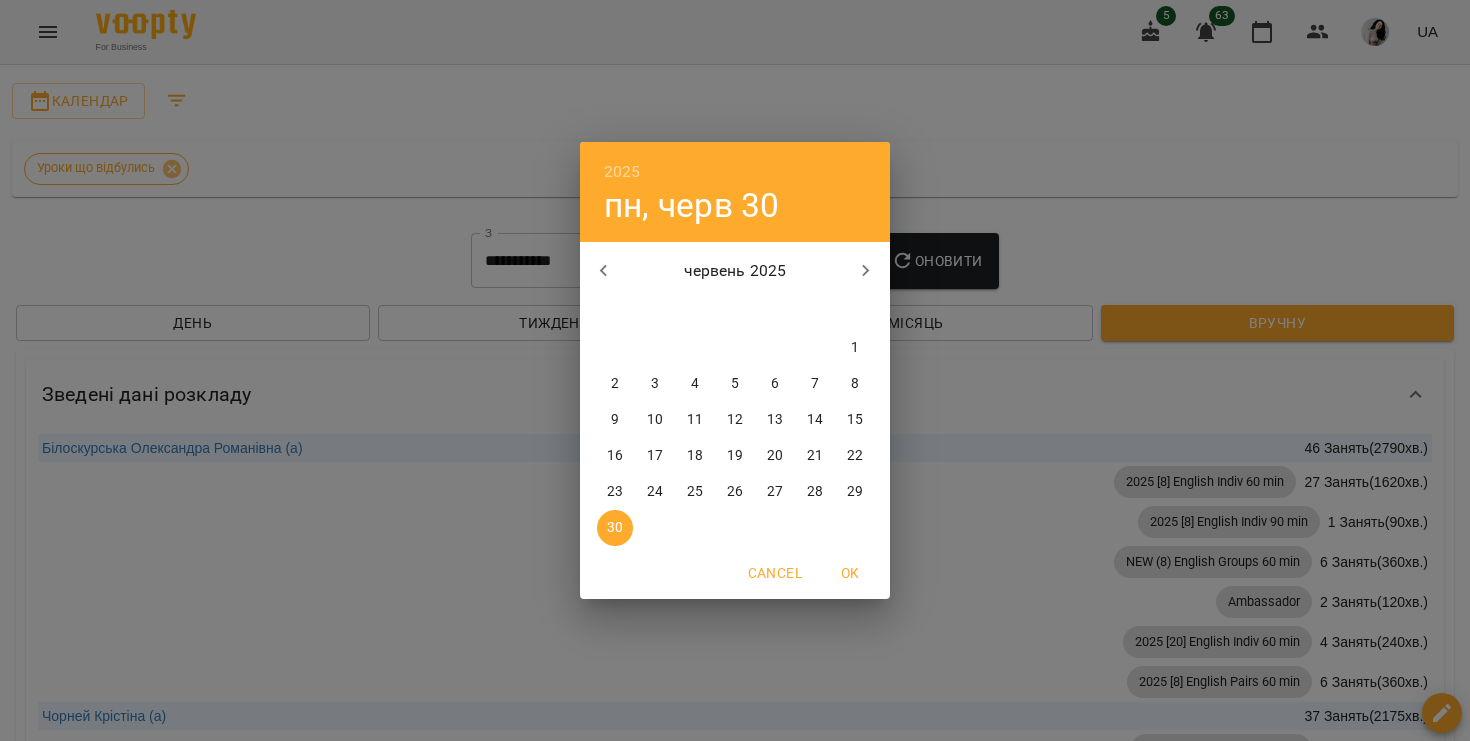 click on "червень 2025" at bounding box center [735, 271] 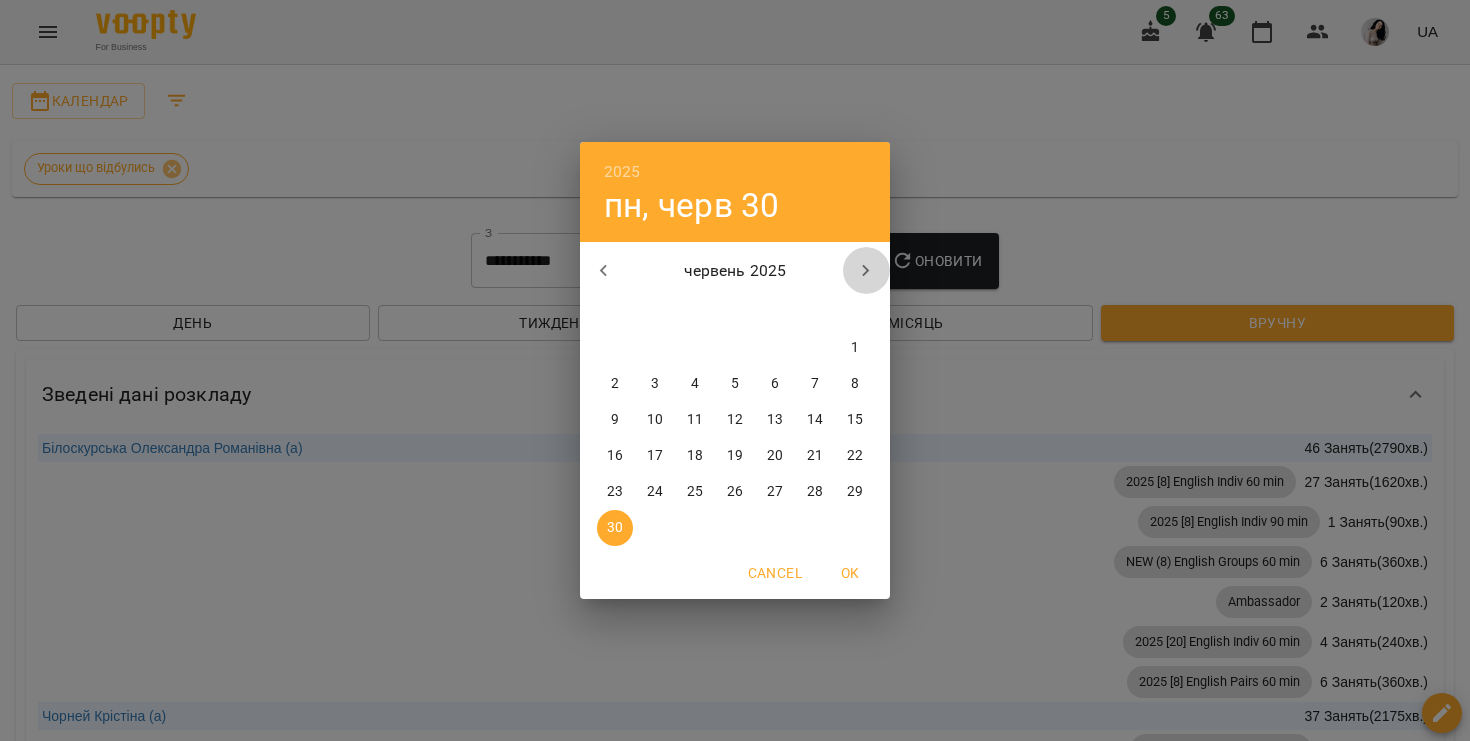 click at bounding box center [866, 271] 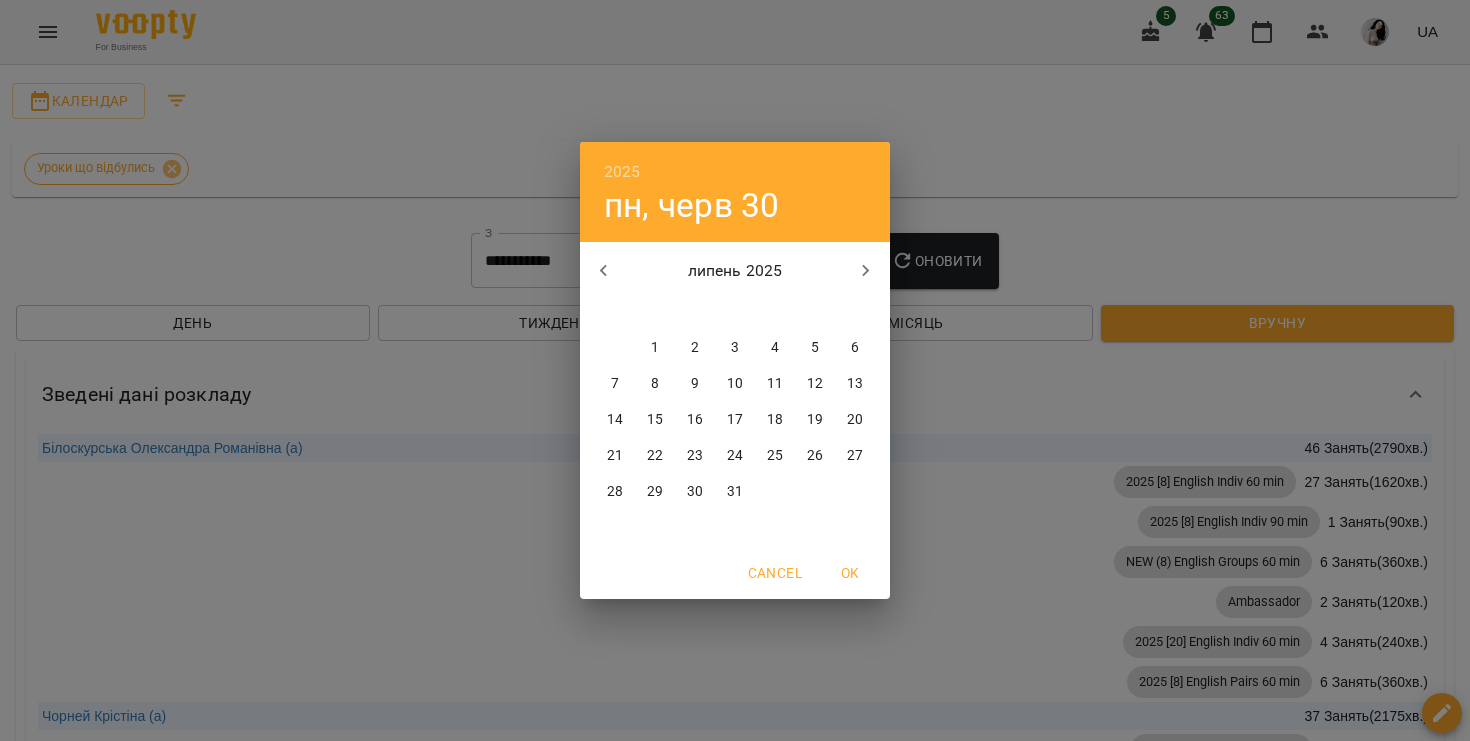 click on "31" at bounding box center (735, 492) 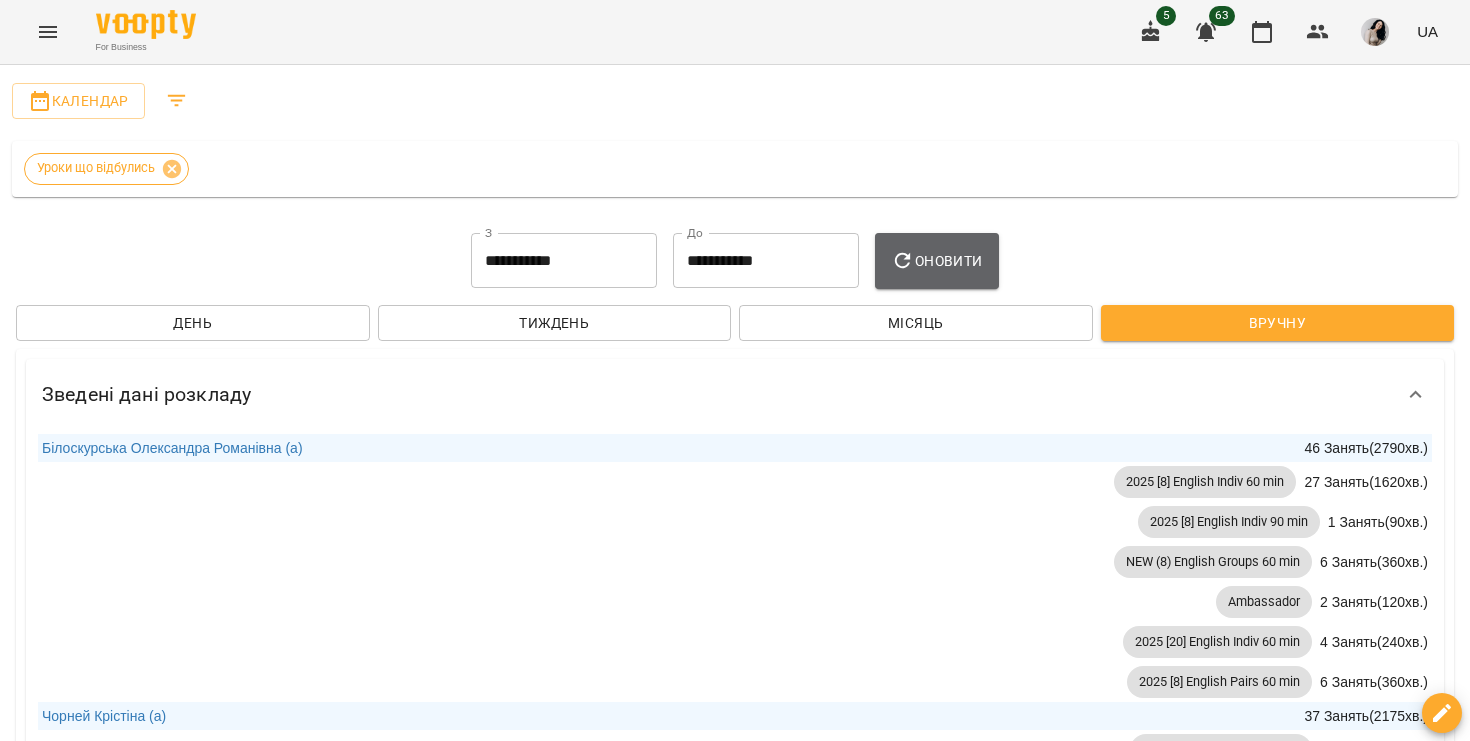click on "Оновити" at bounding box center [936, 261] 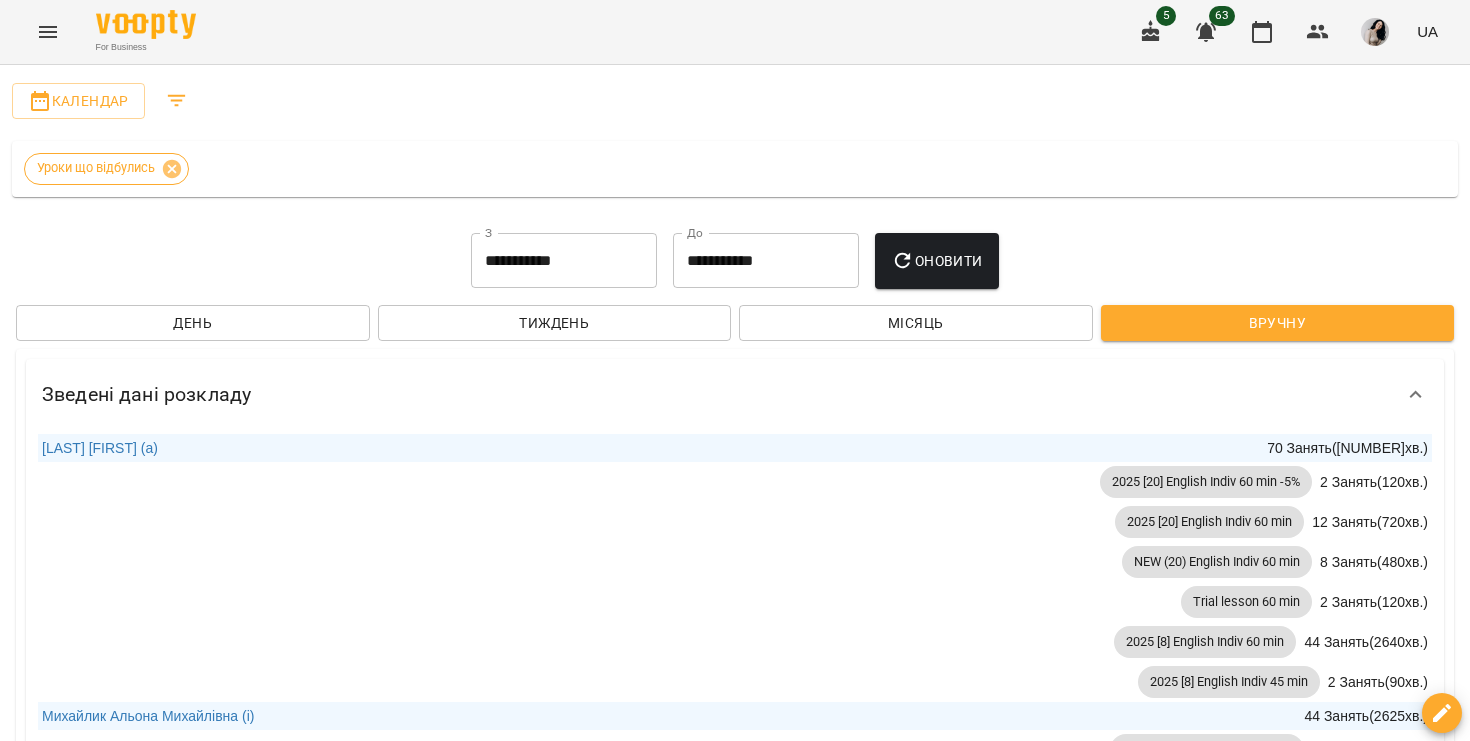 scroll, scrollTop: 16729, scrollLeft: 0, axis: vertical 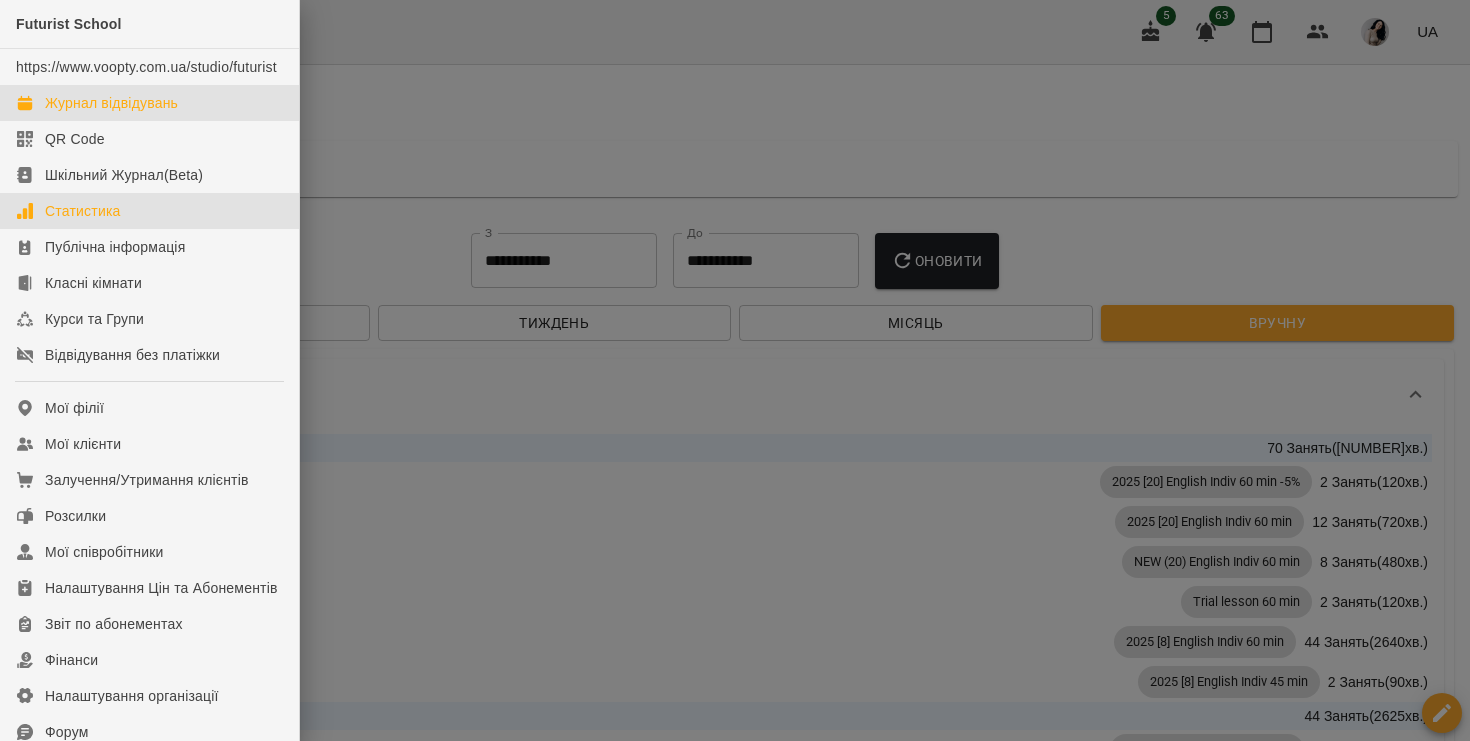click on "Статистика" at bounding box center (83, 211) 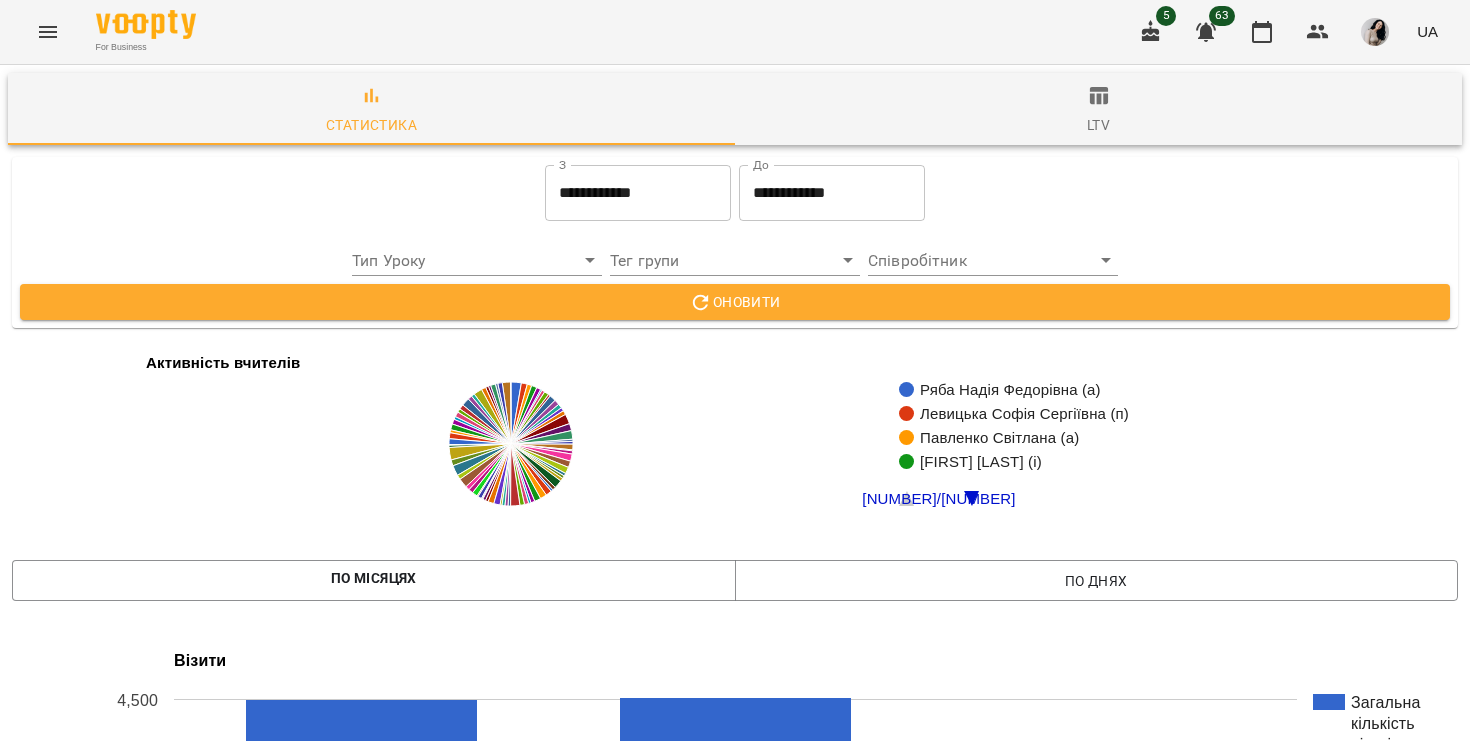 click on "**********" at bounding box center (638, 193) 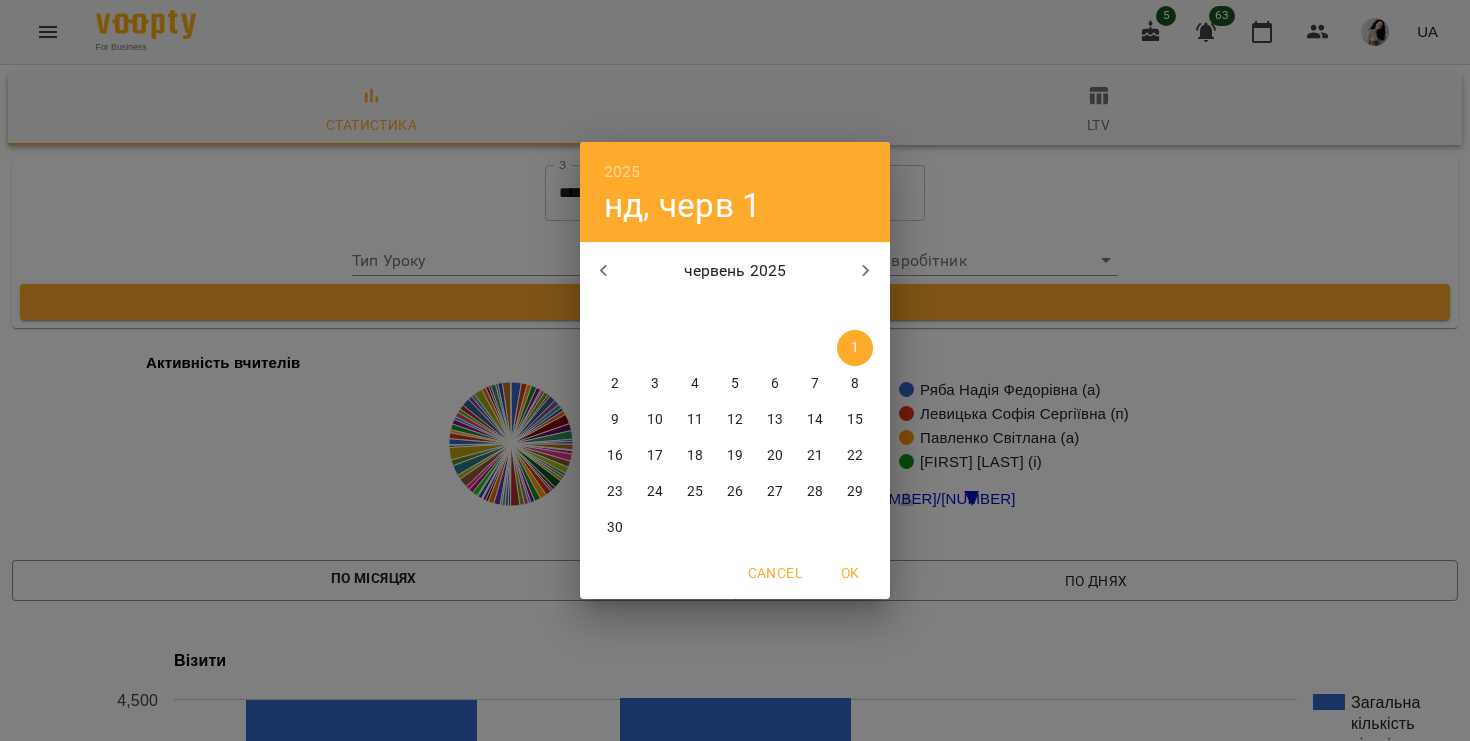 click on "2025 нд, черв 1 червень 2025 пн вт ср чт пт сб нд 26 27 28 29 30 31 1 2 3 4 5 6 7 8 9 10 11 12 13 14 15 16 17 18 19 20 21 22 23 24 25 26 27 28 29 30 1 2 3 4 5 6 Cancel OK" at bounding box center (735, 370) 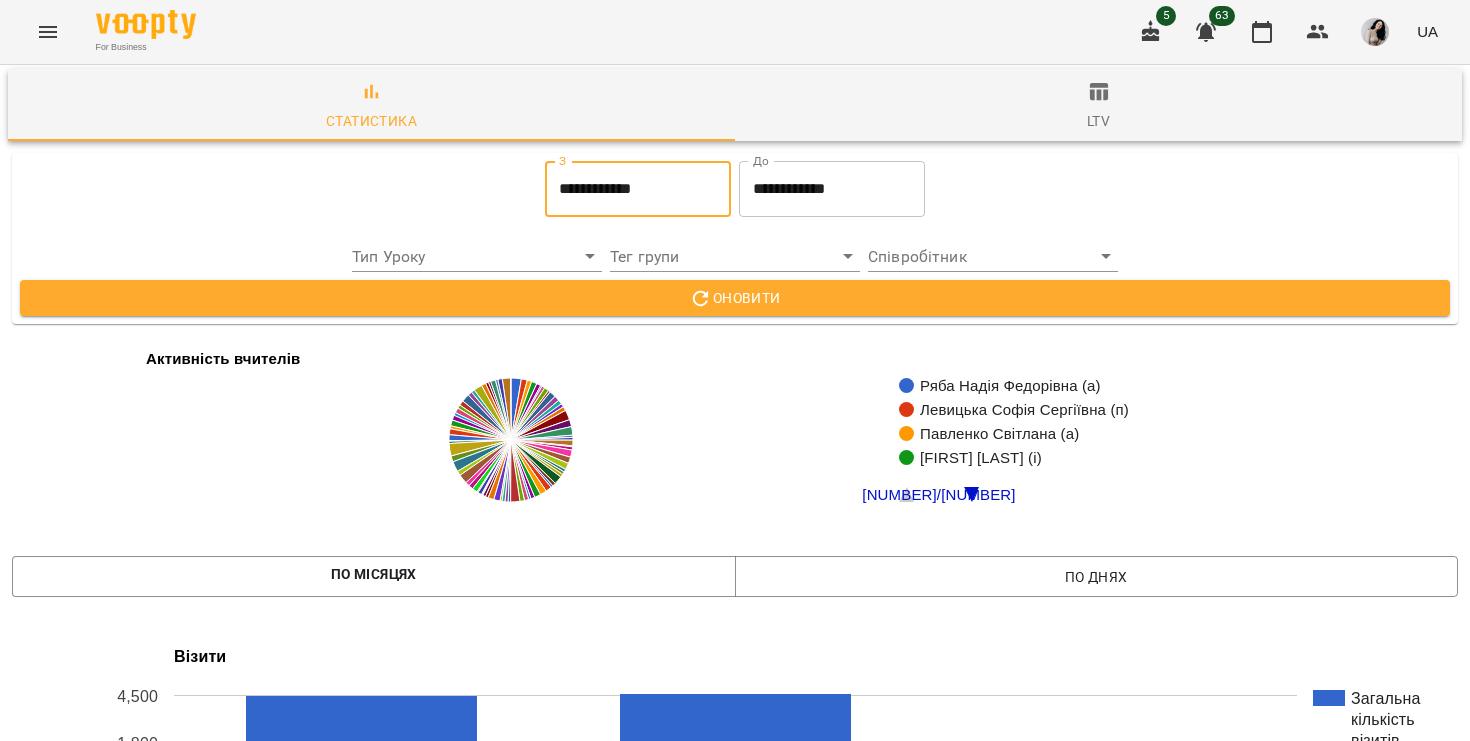scroll, scrollTop: 585, scrollLeft: 0, axis: vertical 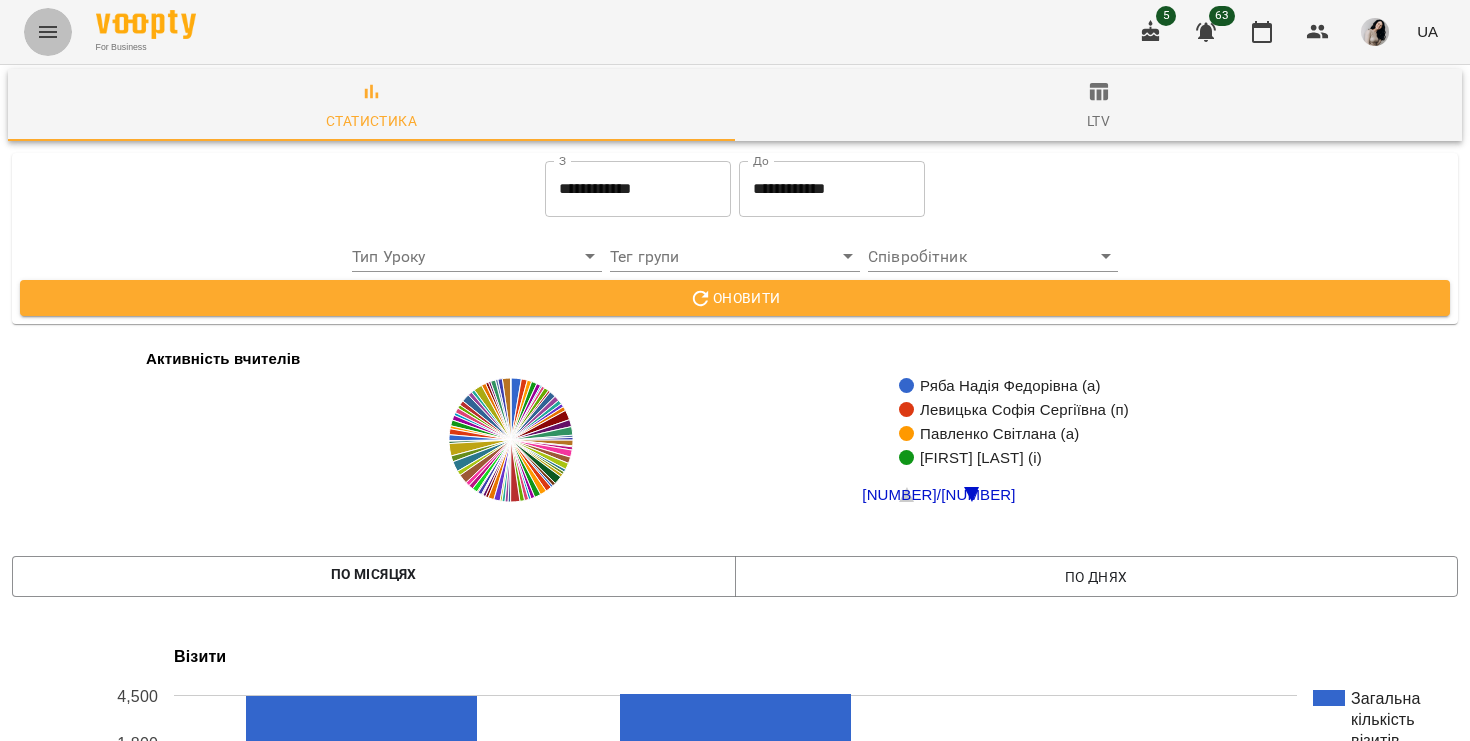 click 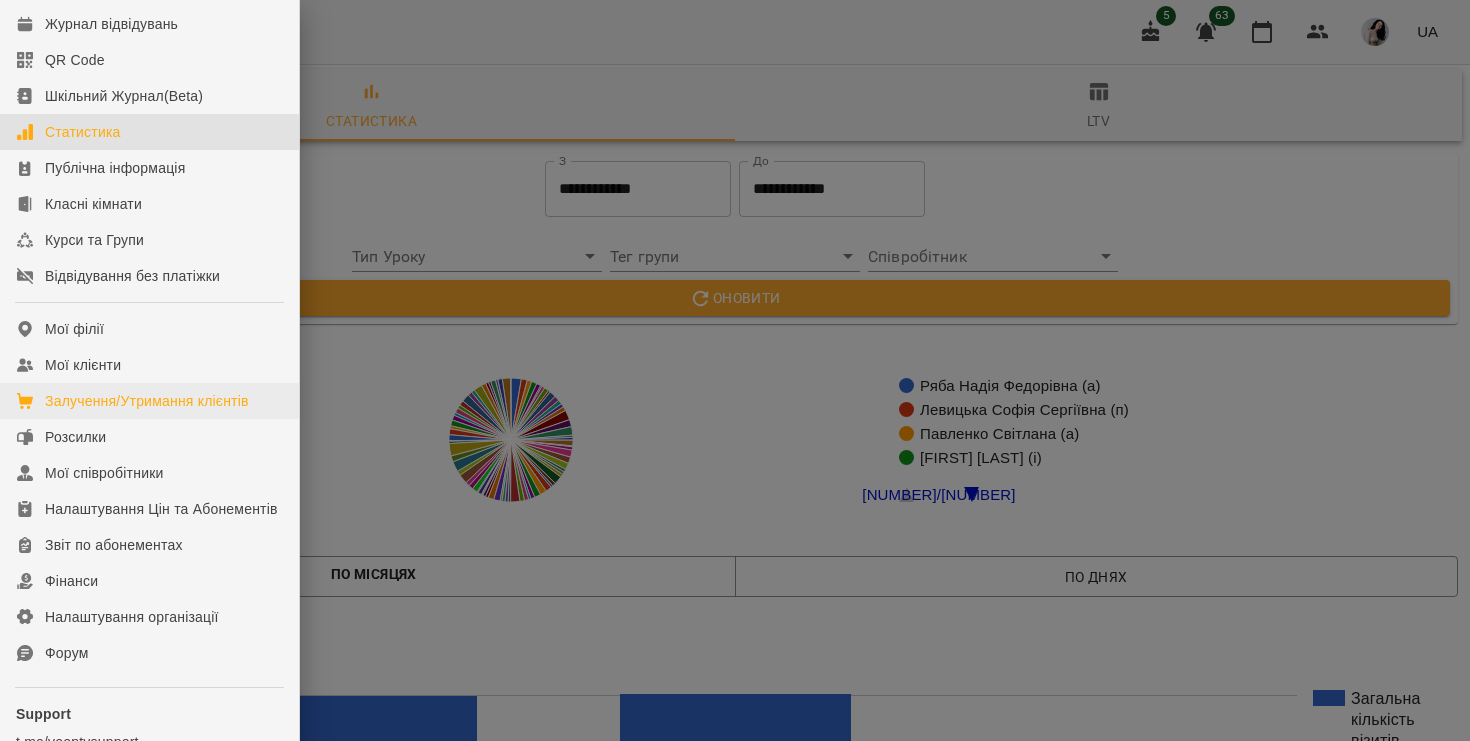 scroll, scrollTop: 140, scrollLeft: 0, axis: vertical 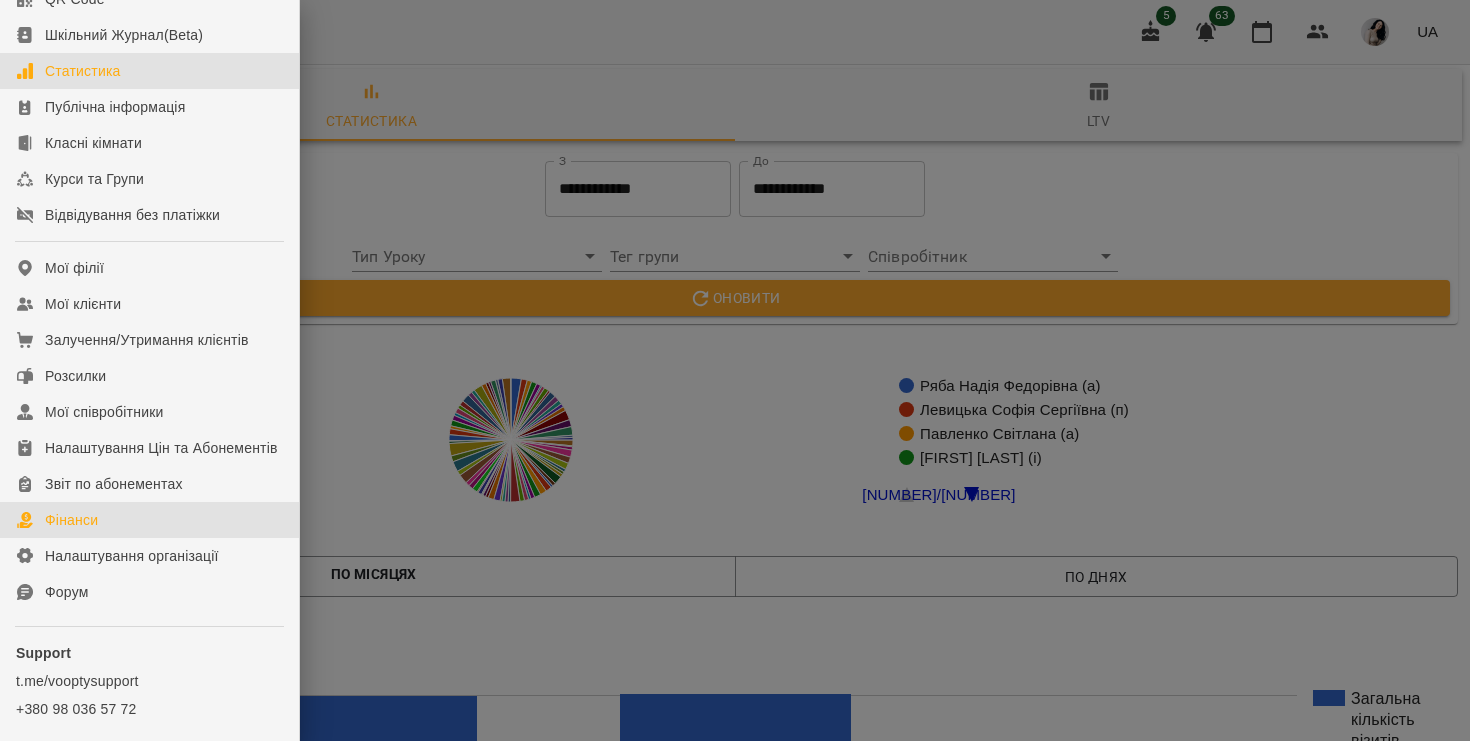 click on "Фінанси" at bounding box center (71, 520) 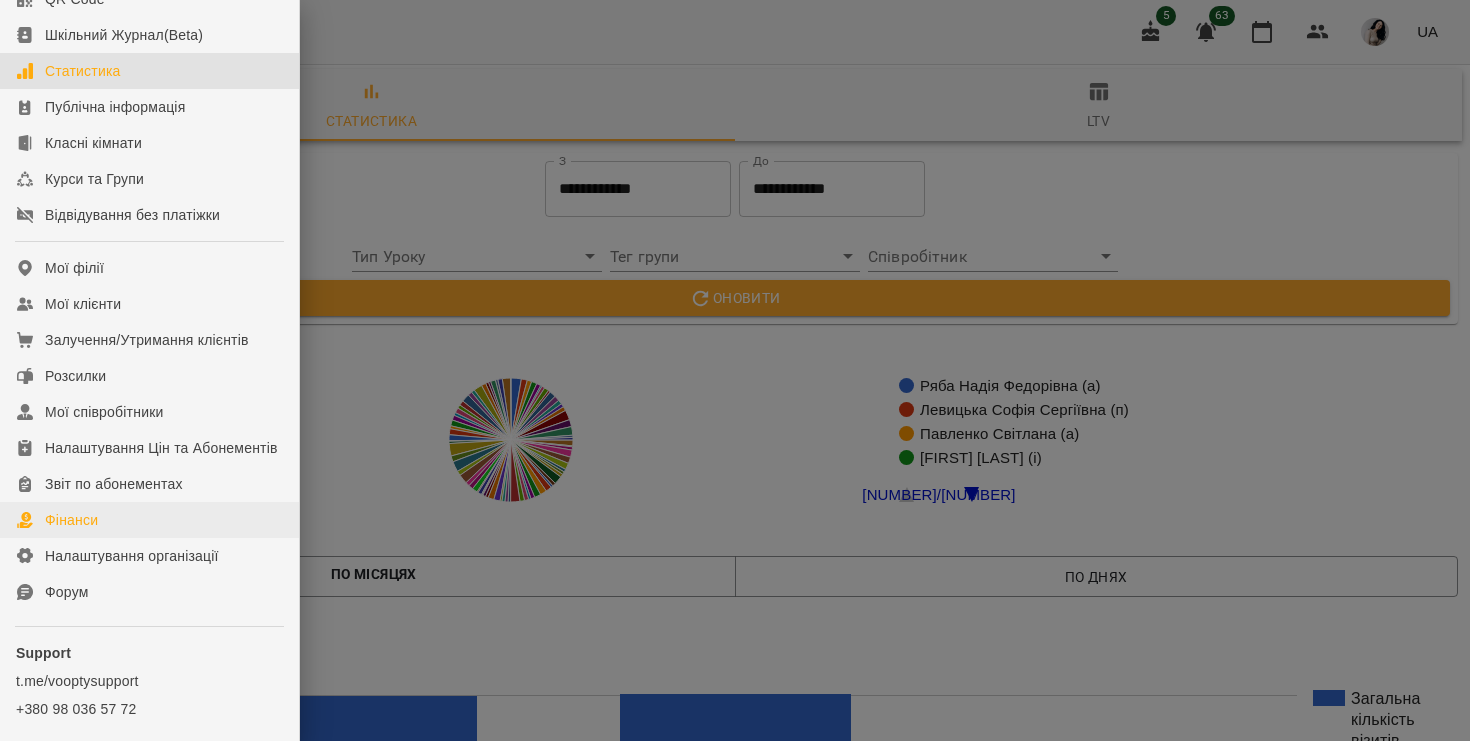 scroll, scrollTop: 0, scrollLeft: 0, axis: both 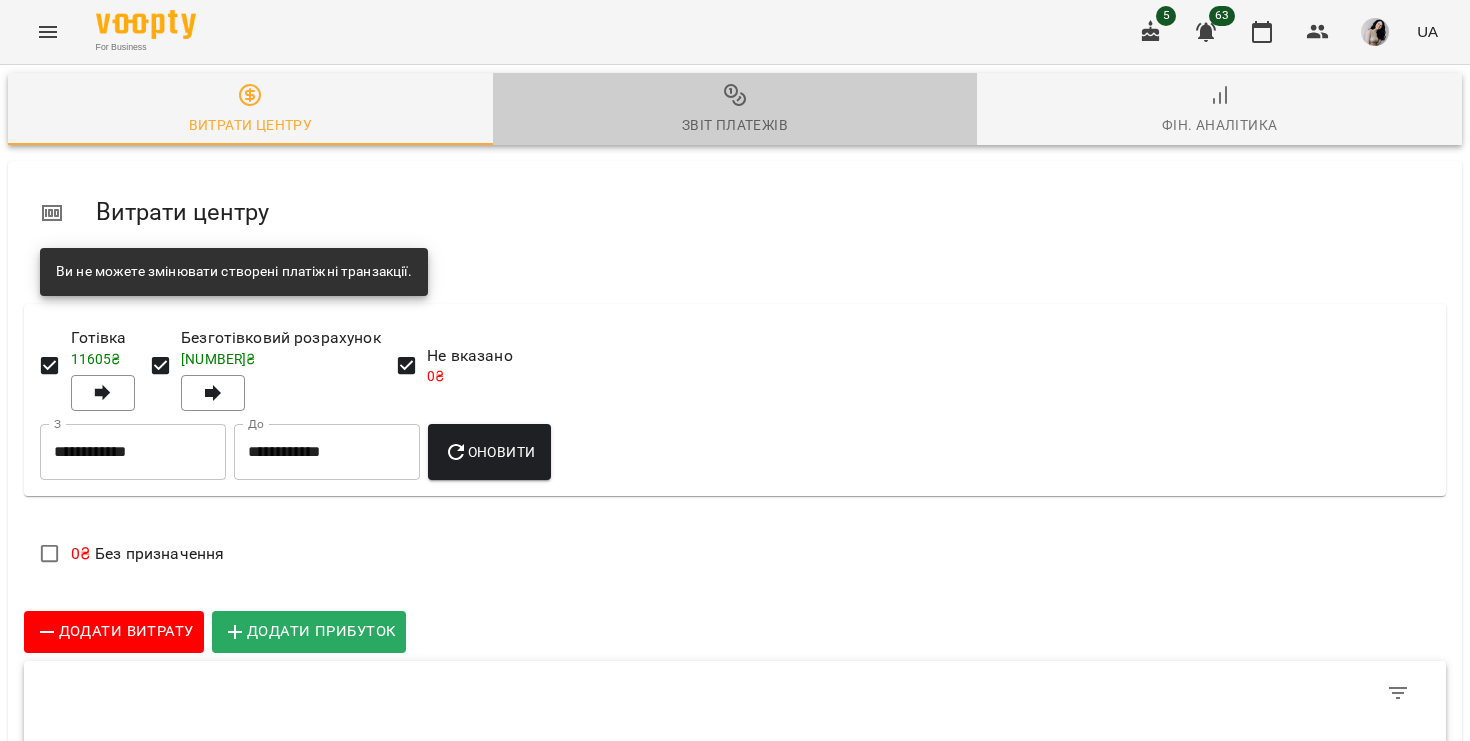 click 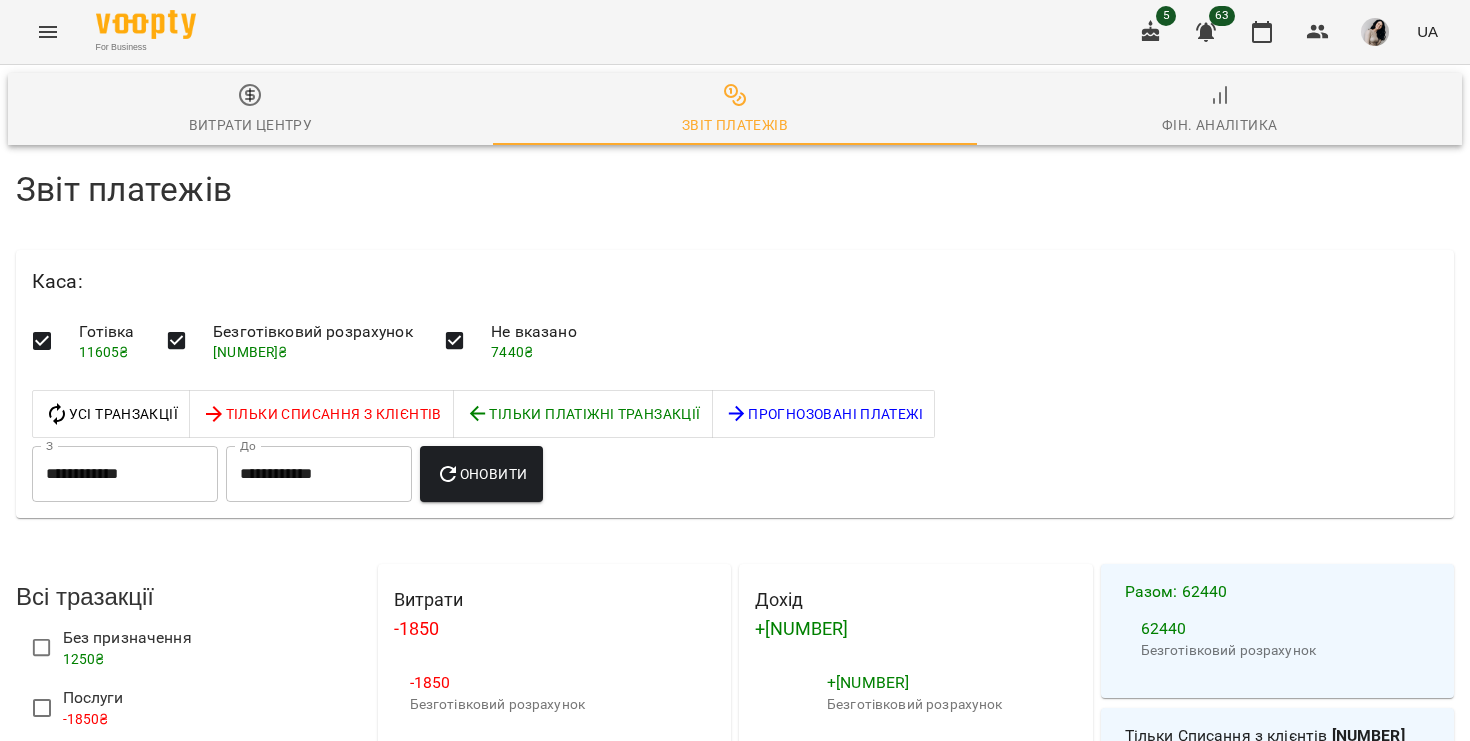 click on "Фін. Аналітика" at bounding box center (1220, 125) 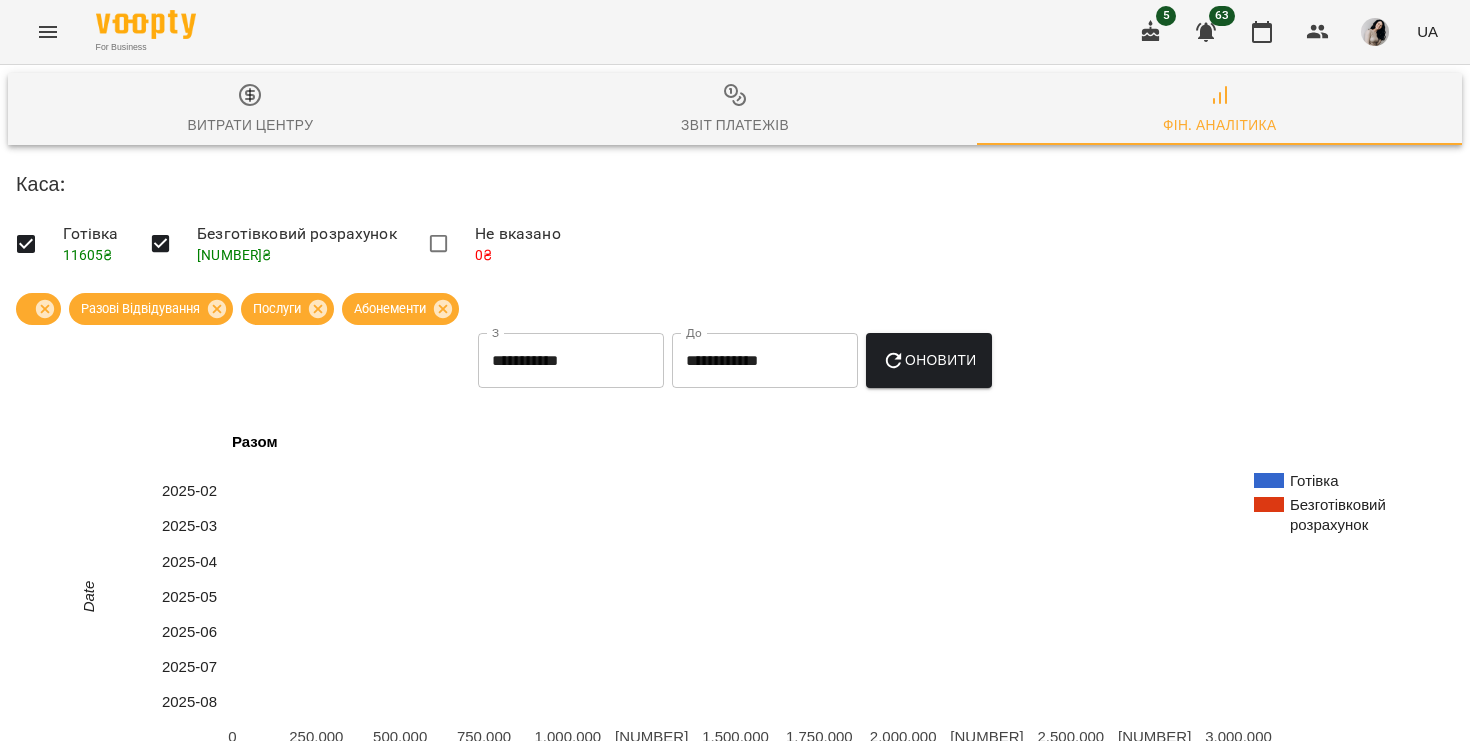 scroll, scrollTop: 0, scrollLeft: 0, axis: both 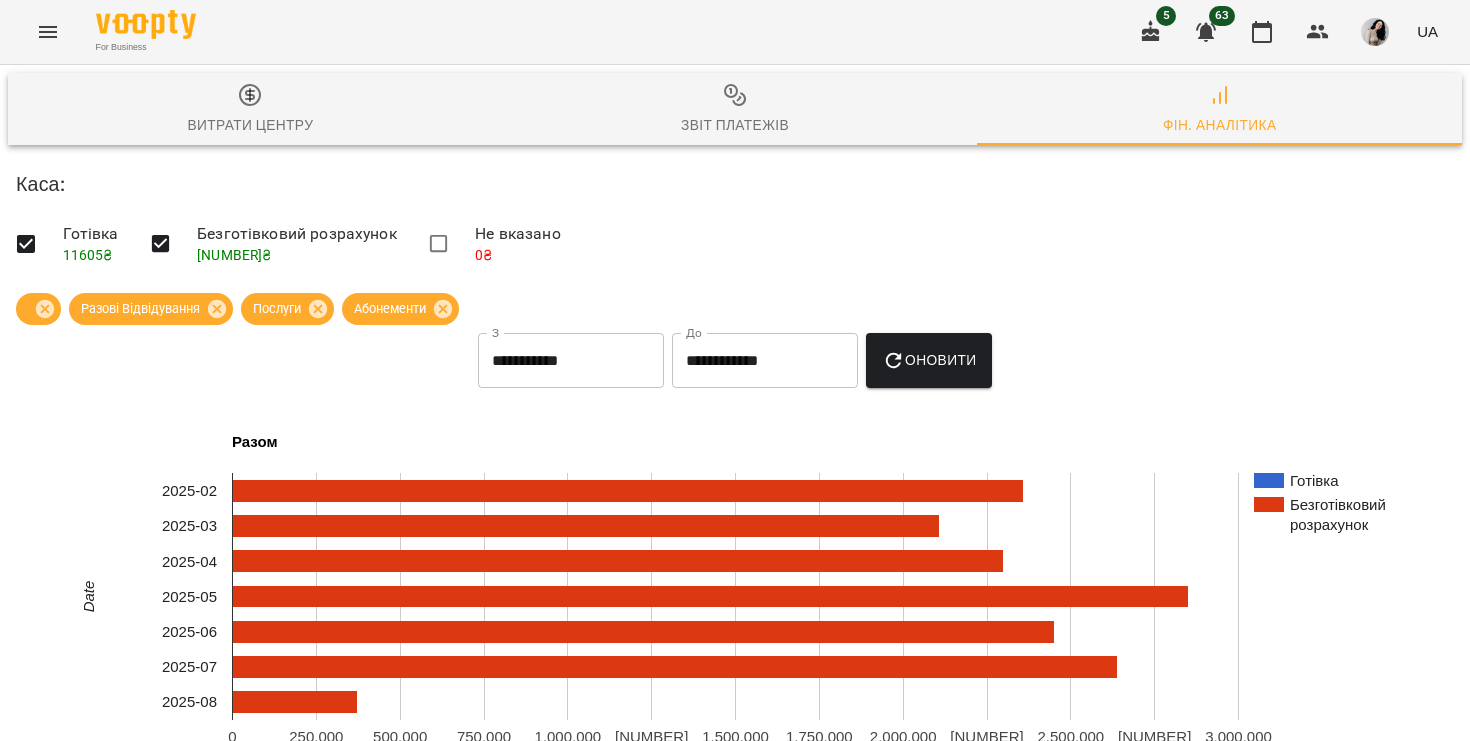 click on "Звіт платежів" at bounding box center (735, 125) 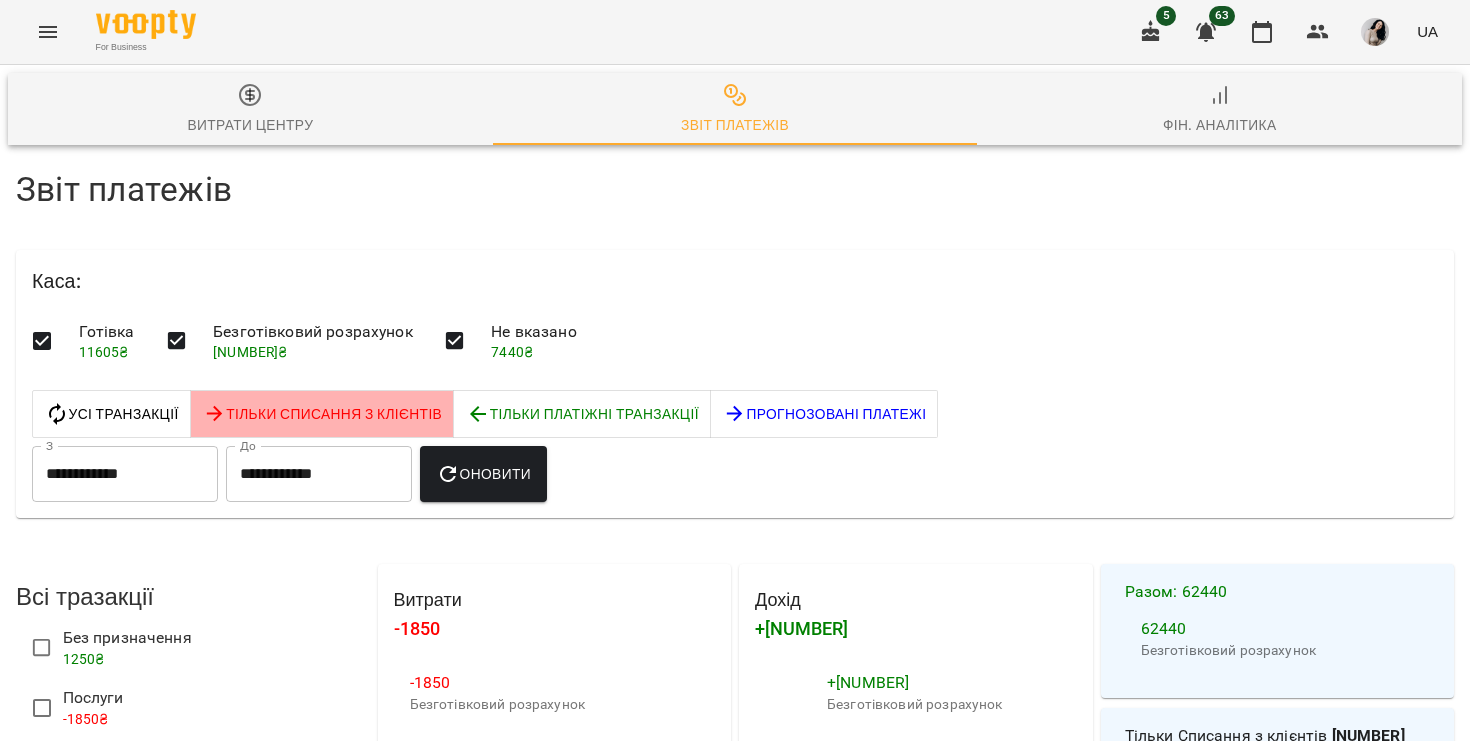 click on "Тільки Списання з клієнтів" at bounding box center [323, 414] 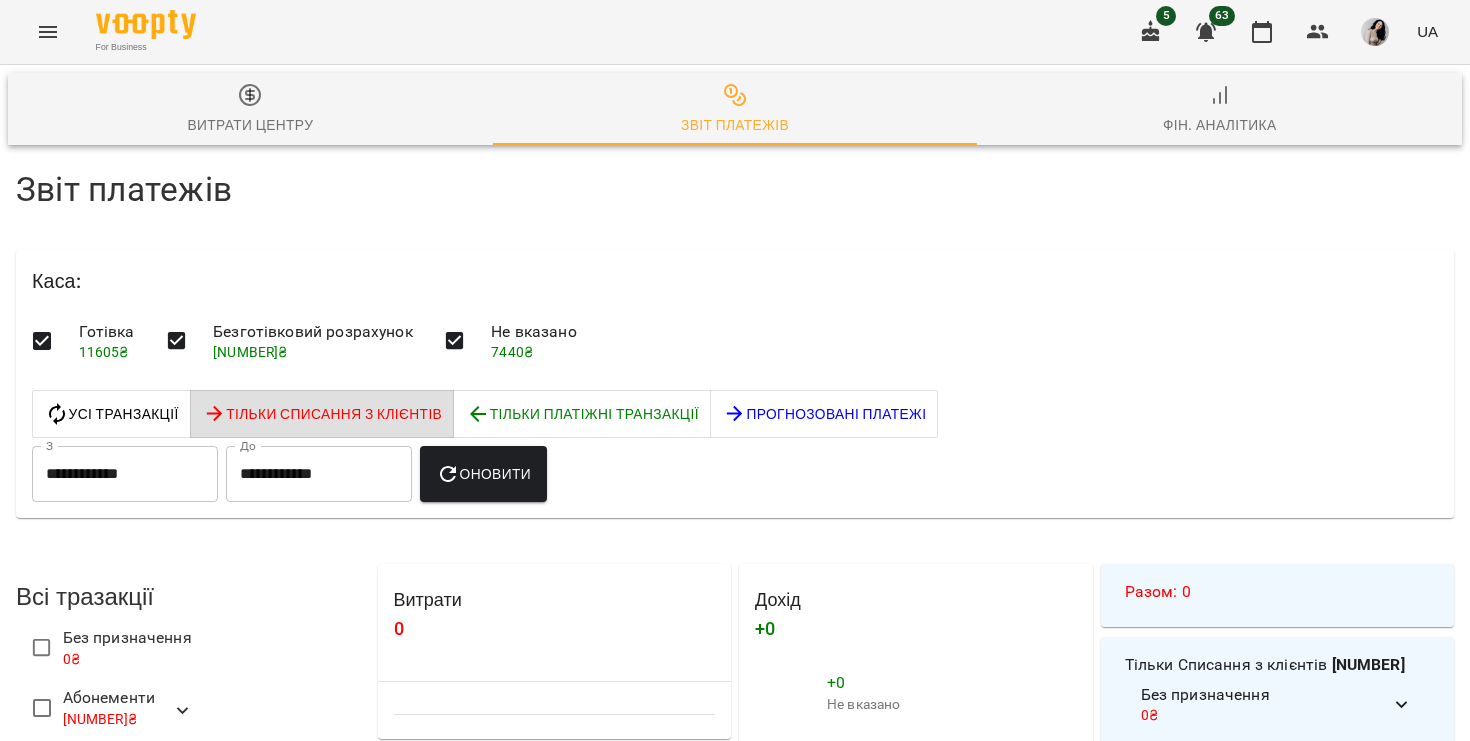 click on "**********" at bounding box center (125, 474) 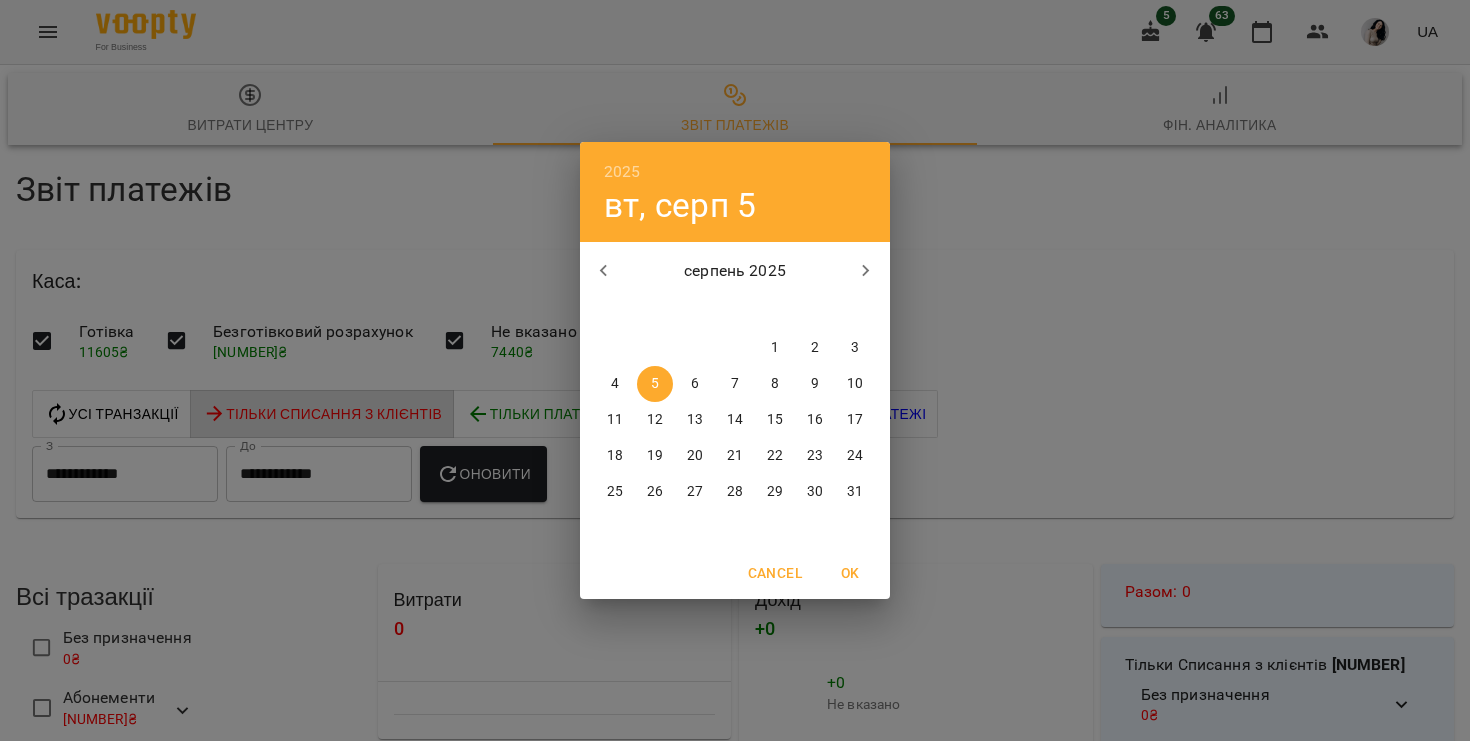 click 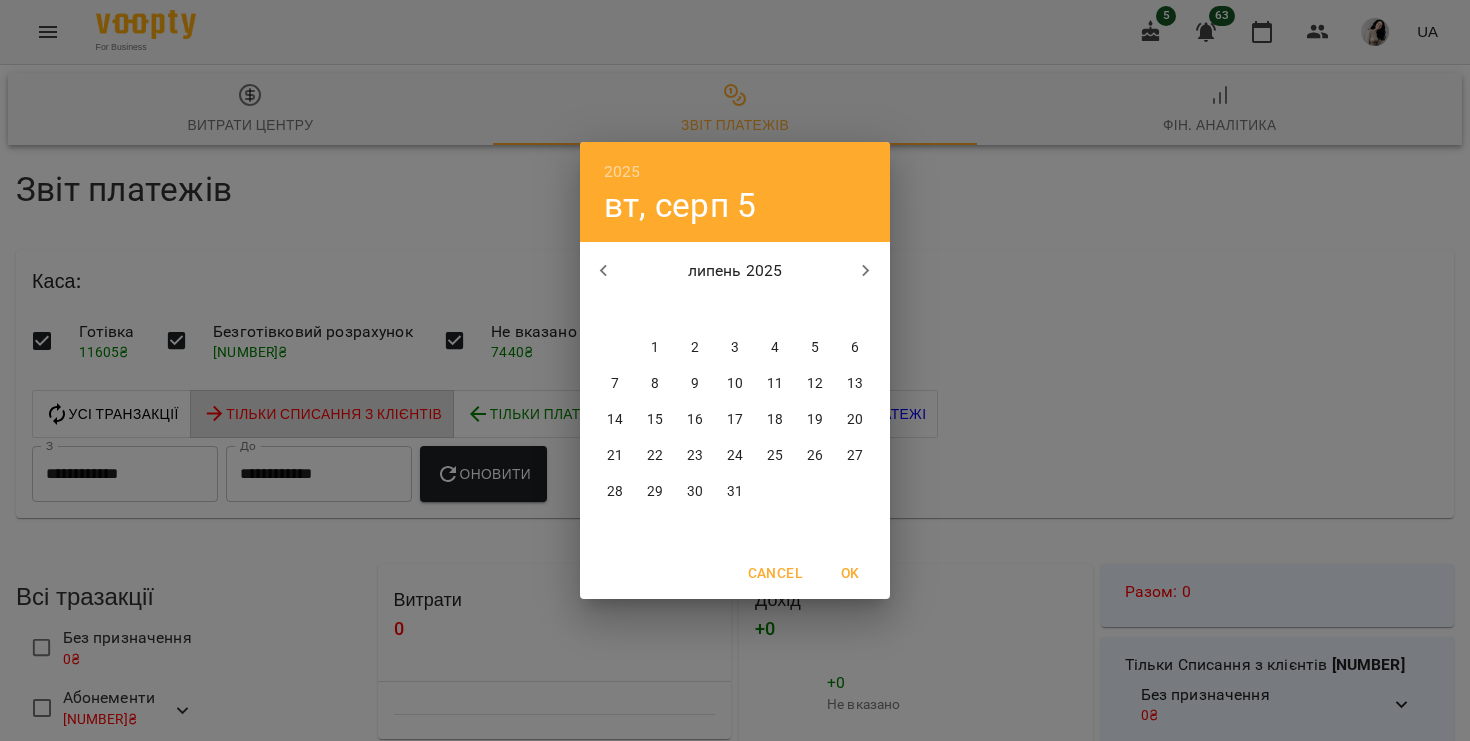 click on "1" at bounding box center (655, 348) 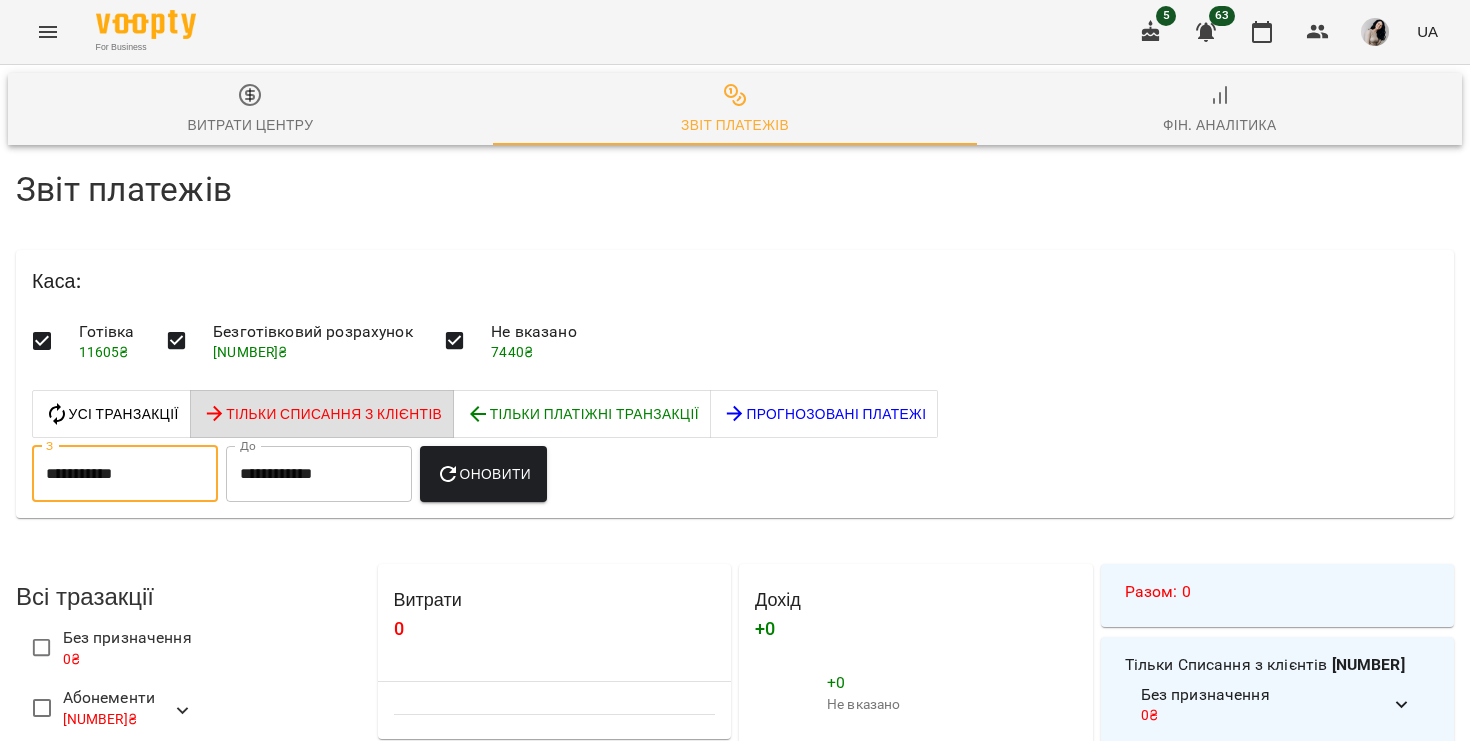 click on "**********" at bounding box center [319, 474] 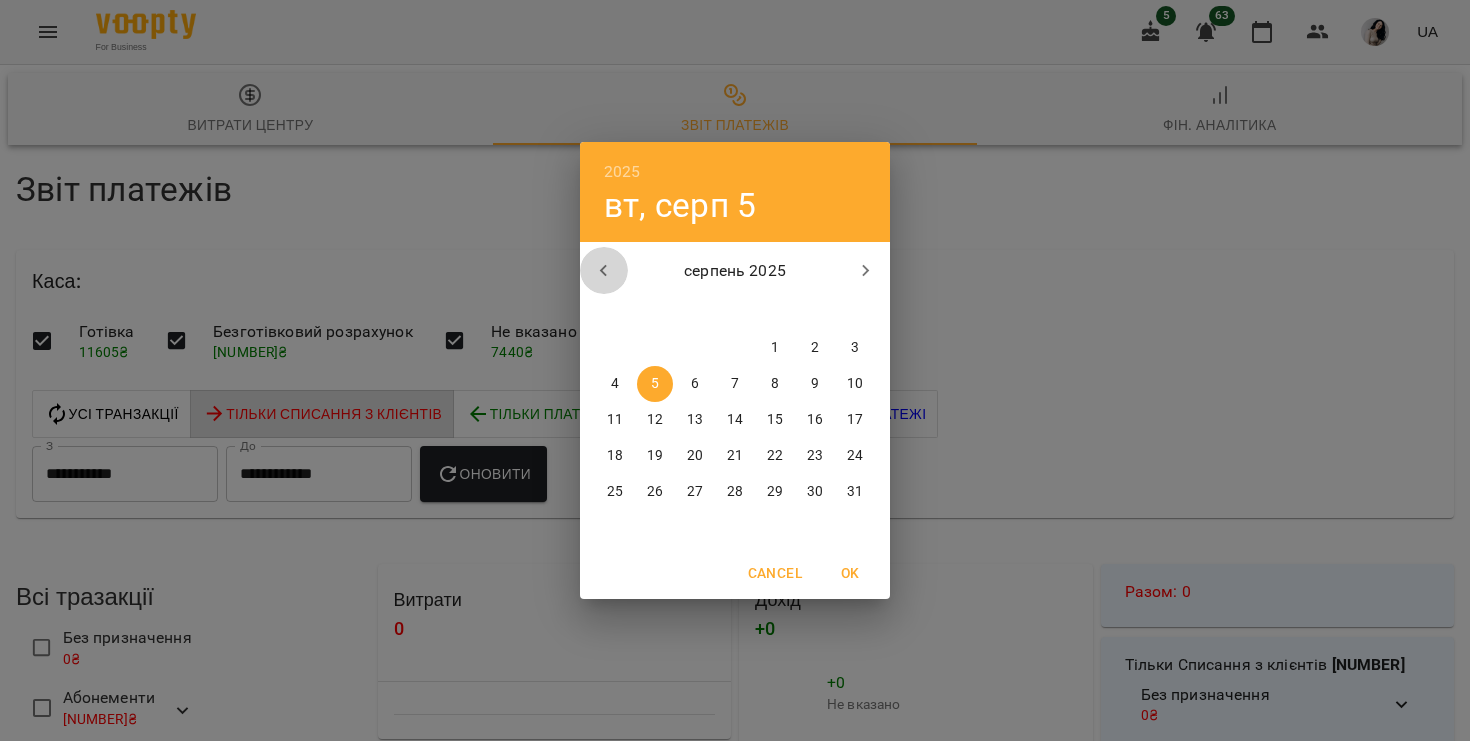 click 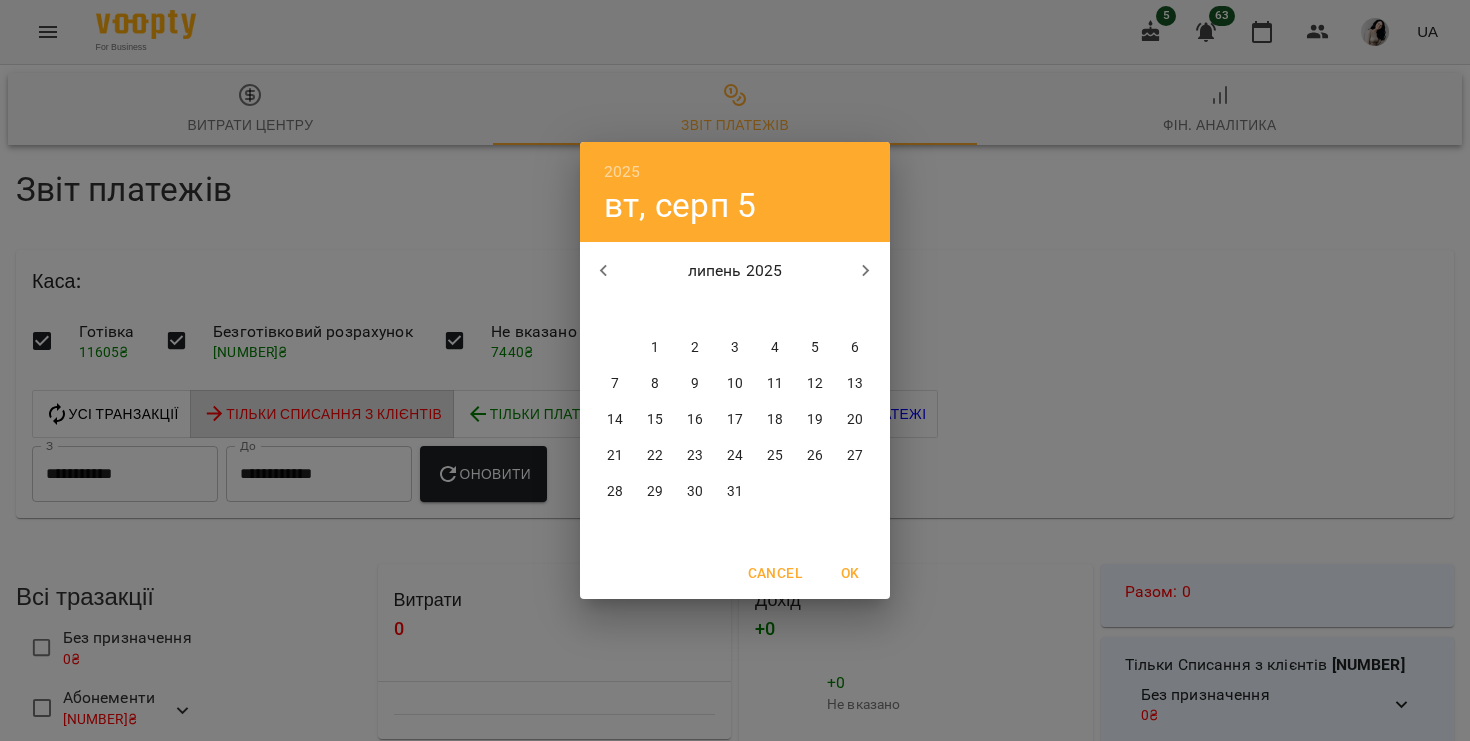 click on "31" at bounding box center (735, 492) 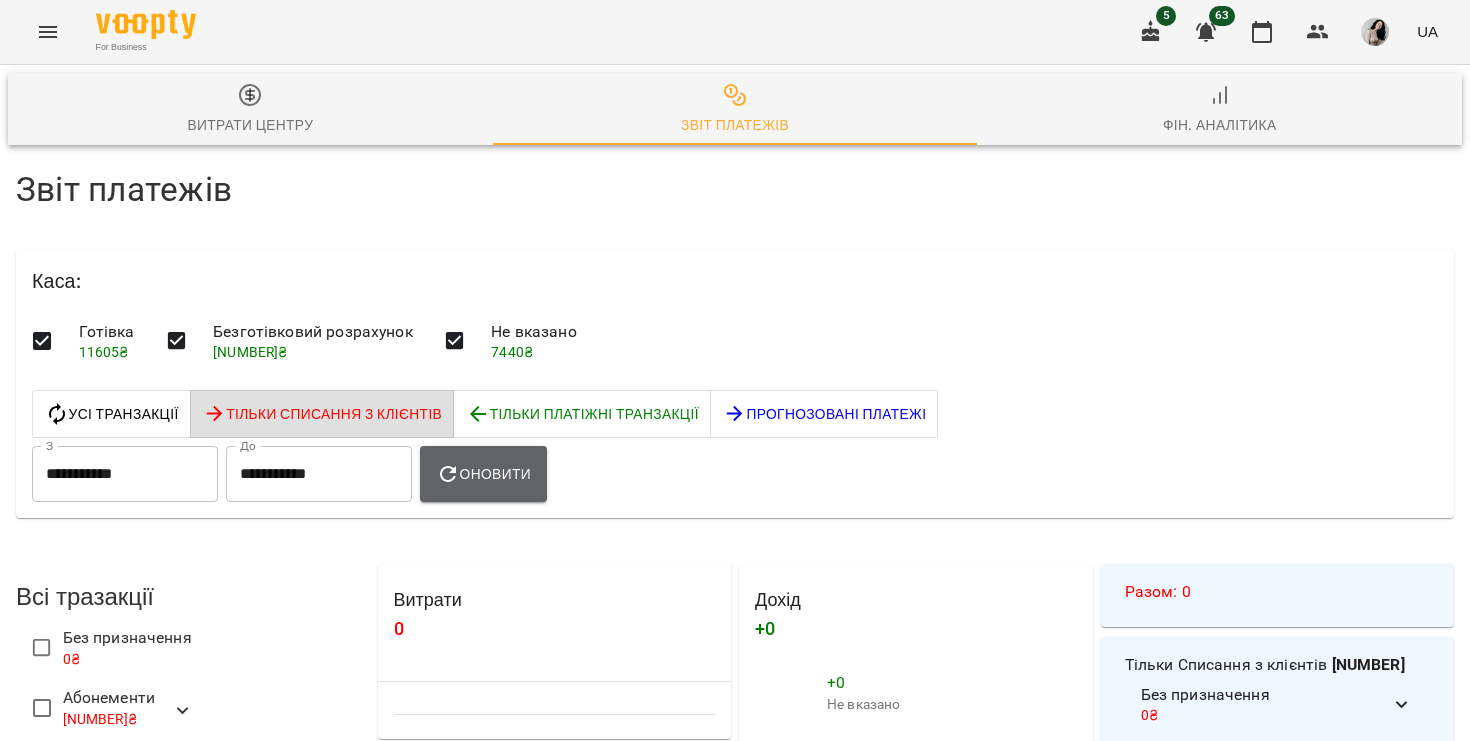 click on "Оновити" at bounding box center (483, 474) 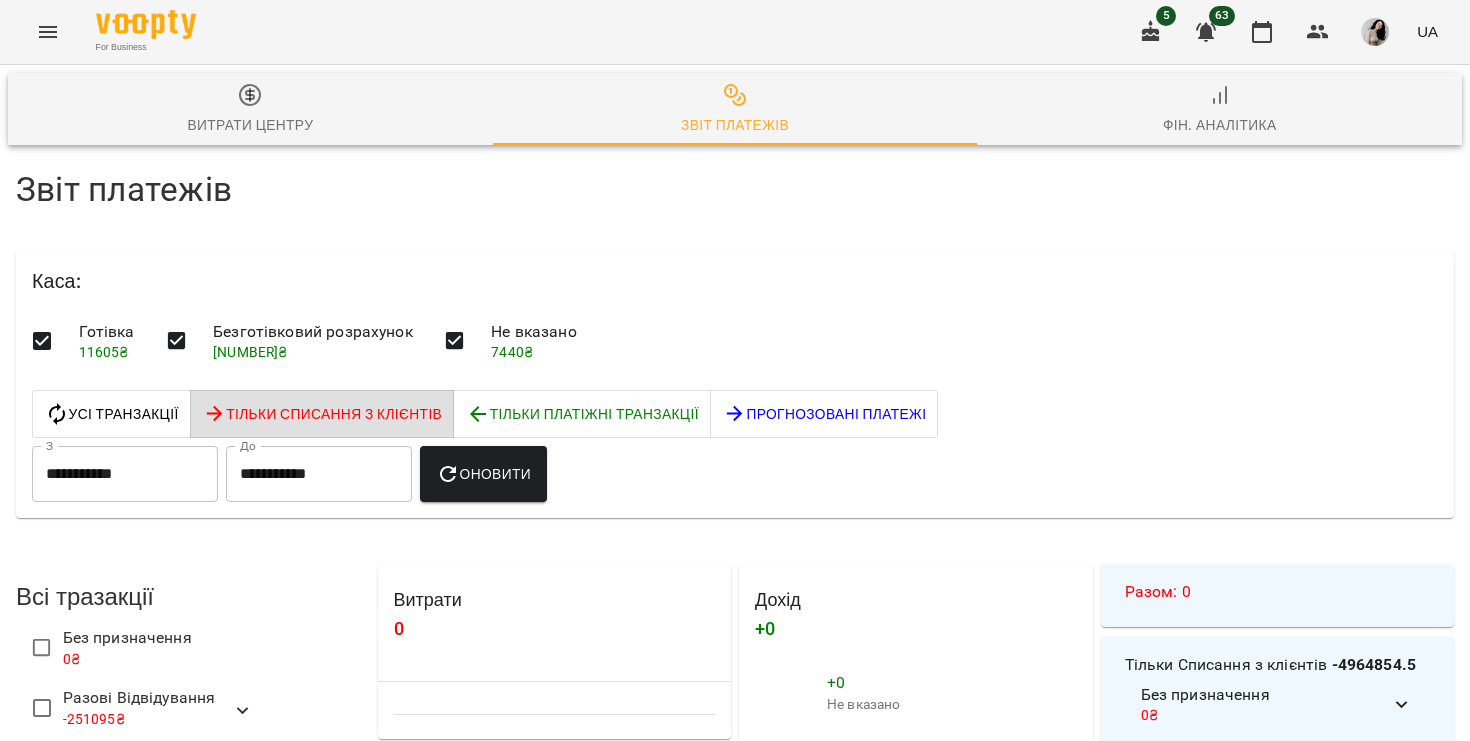 scroll, scrollTop: 281, scrollLeft: 0, axis: vertical 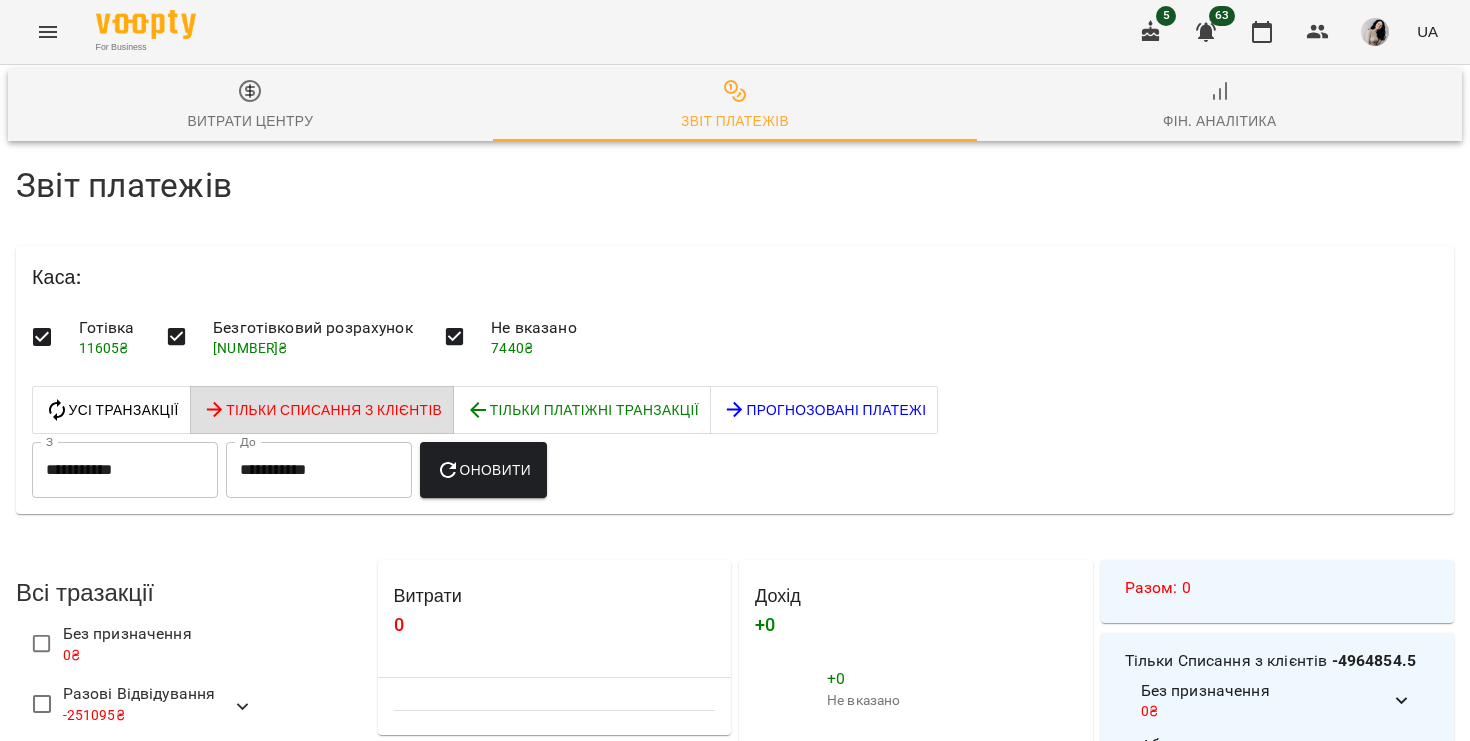 click 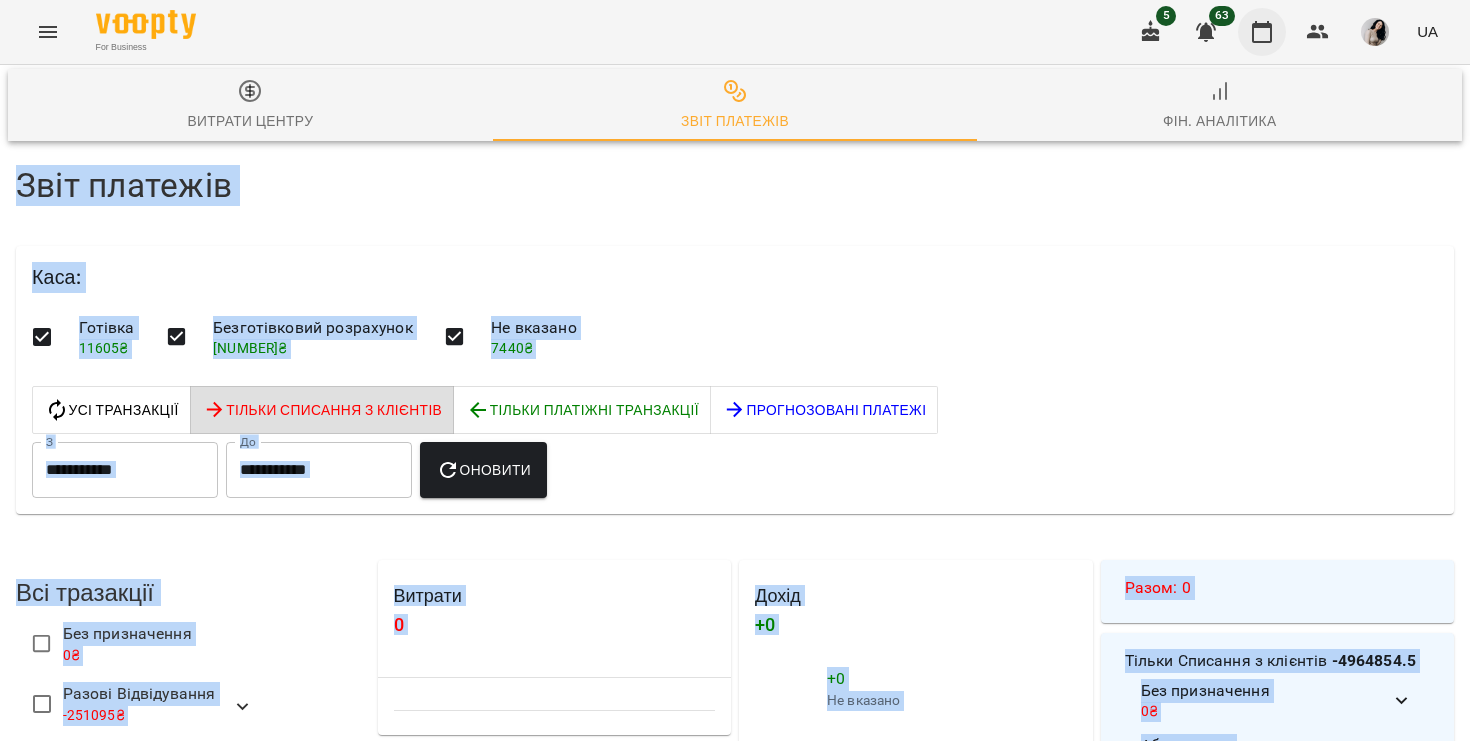 scroll, scrollTop: 4750, scrollLeft: 0, axis: vertical 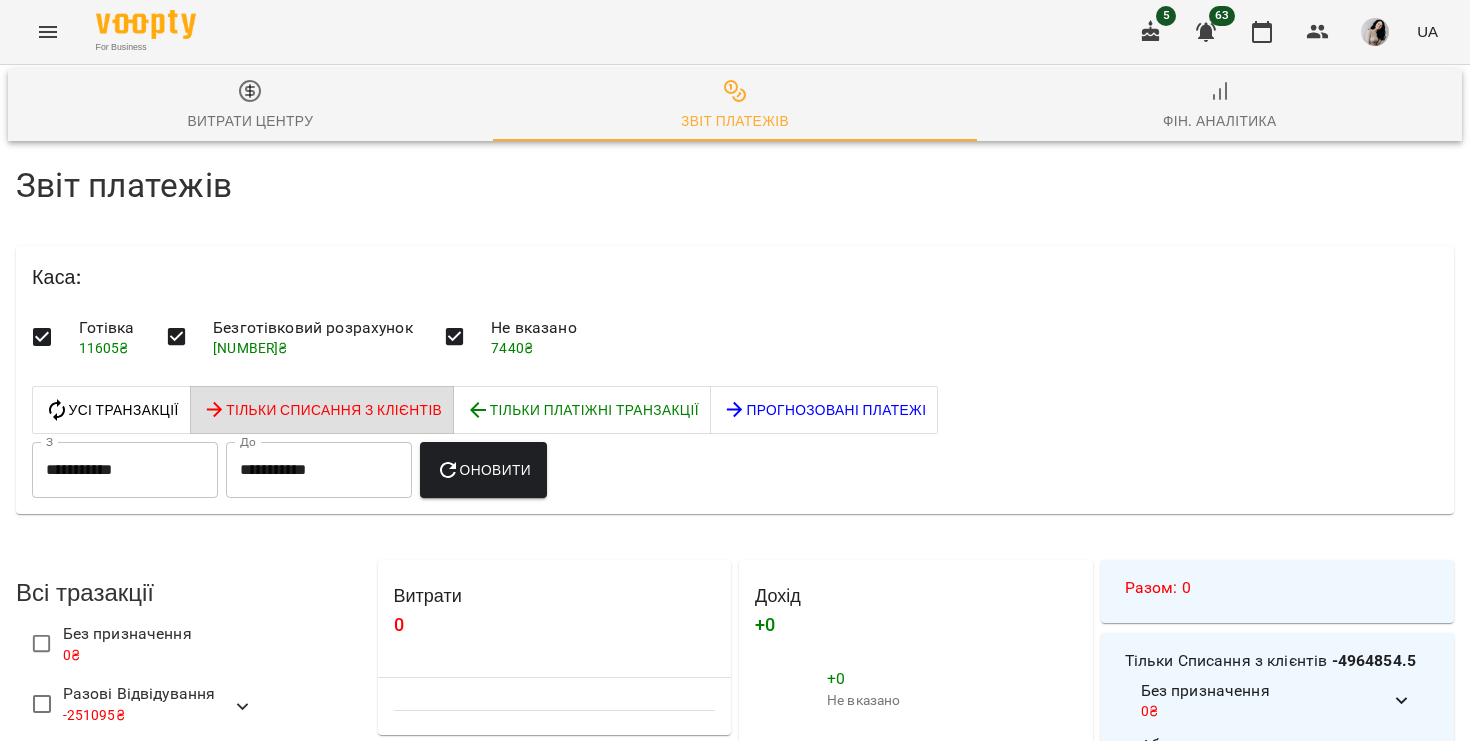 drag, startPoint x: 1159, startPoint y: 587, endPoint x: 1234, endPoint y: 223, distance: 371.64633 